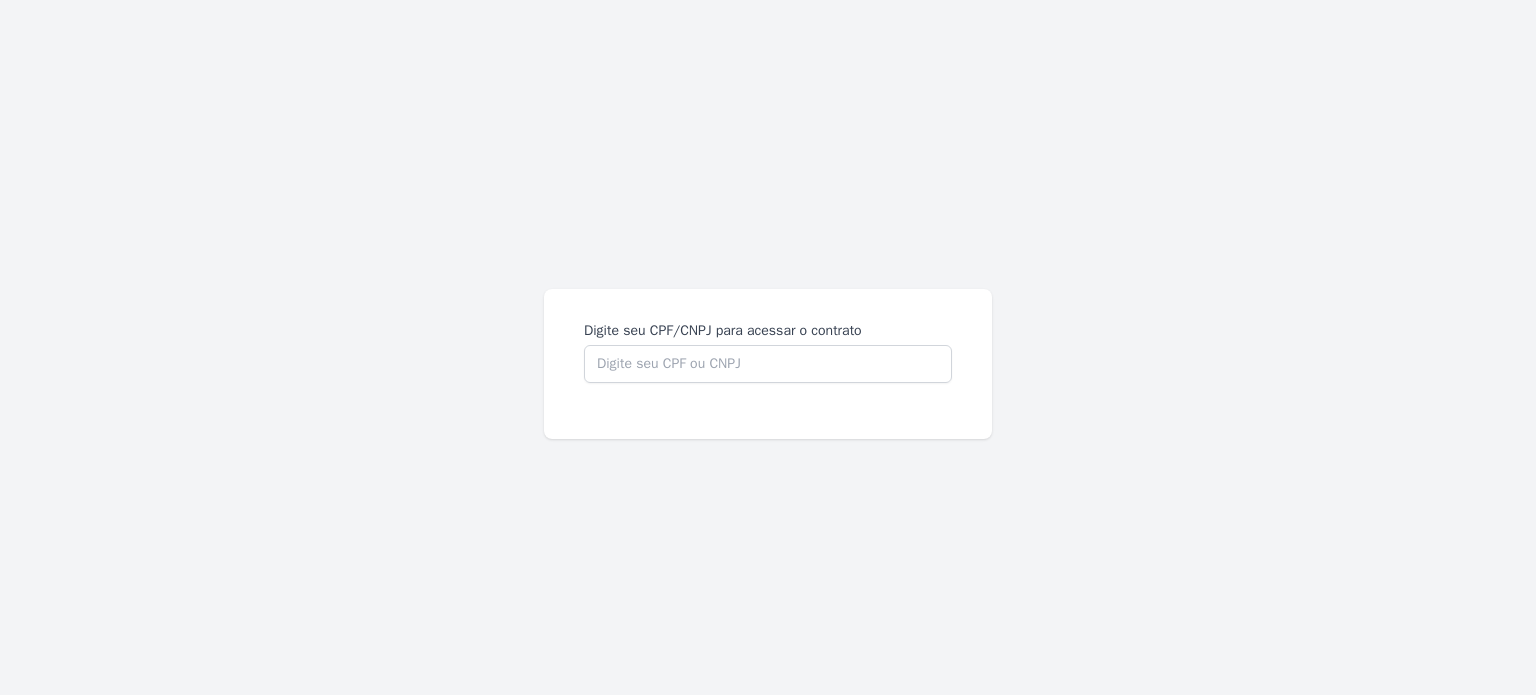 scroll, scrollTop: 0, scrollLeft: 0, axis: both 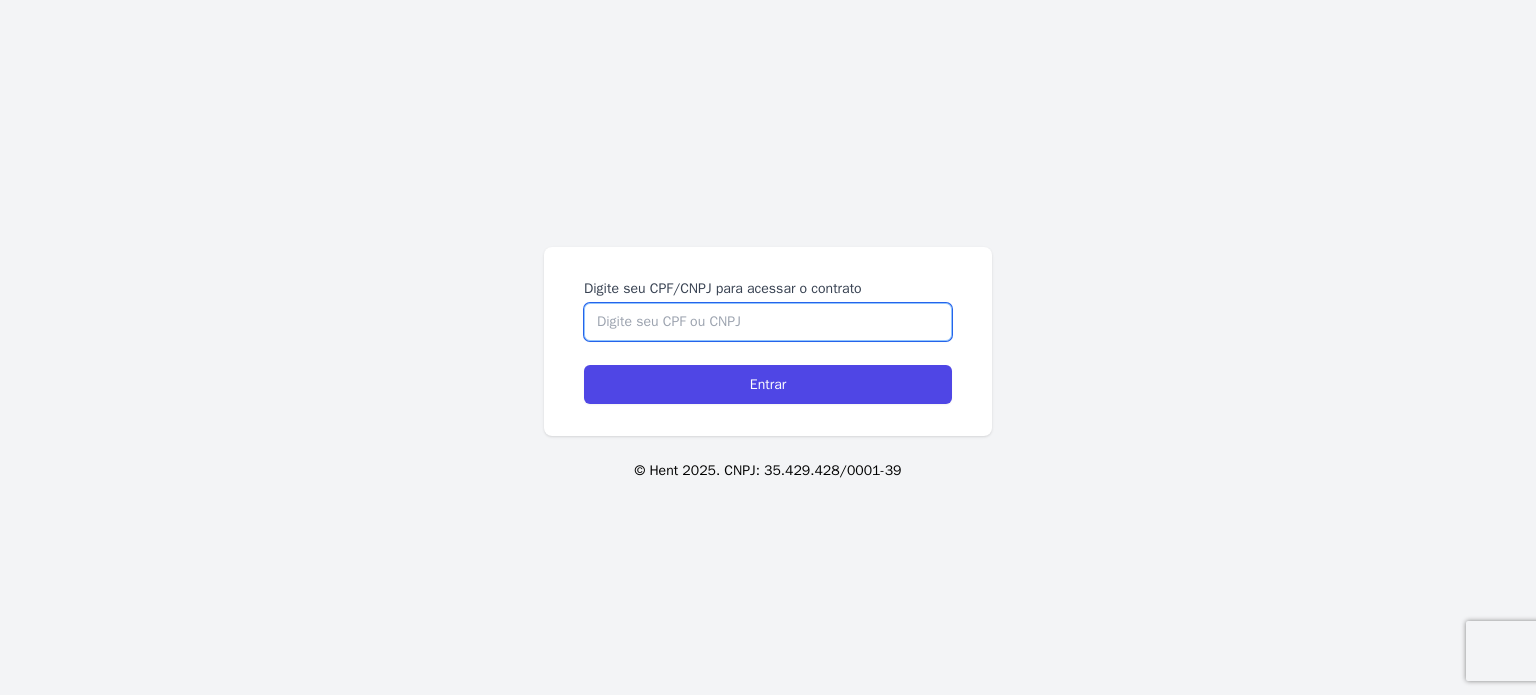 click on "Digite seu CPF/CNPJ para acessar o contrato" at bounding box center [768, 322] 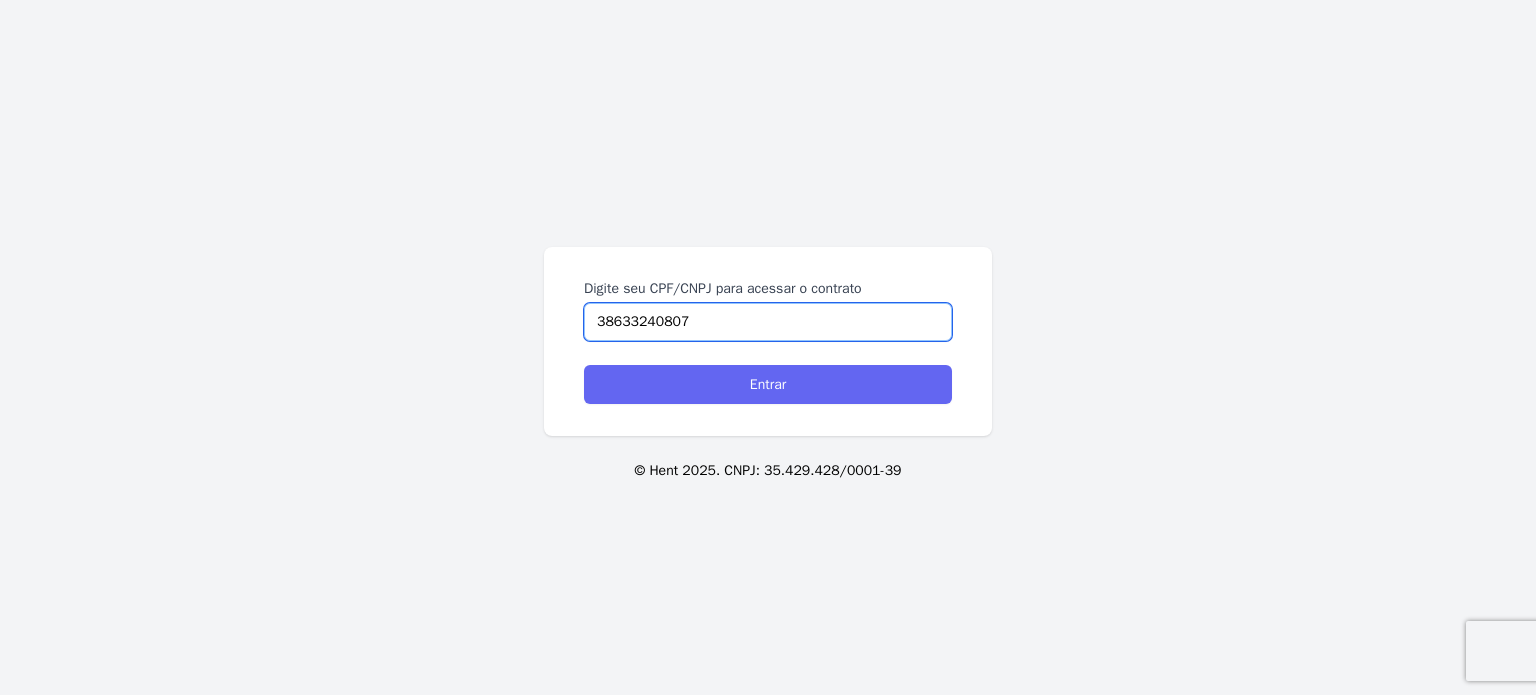 type on "38633240807" 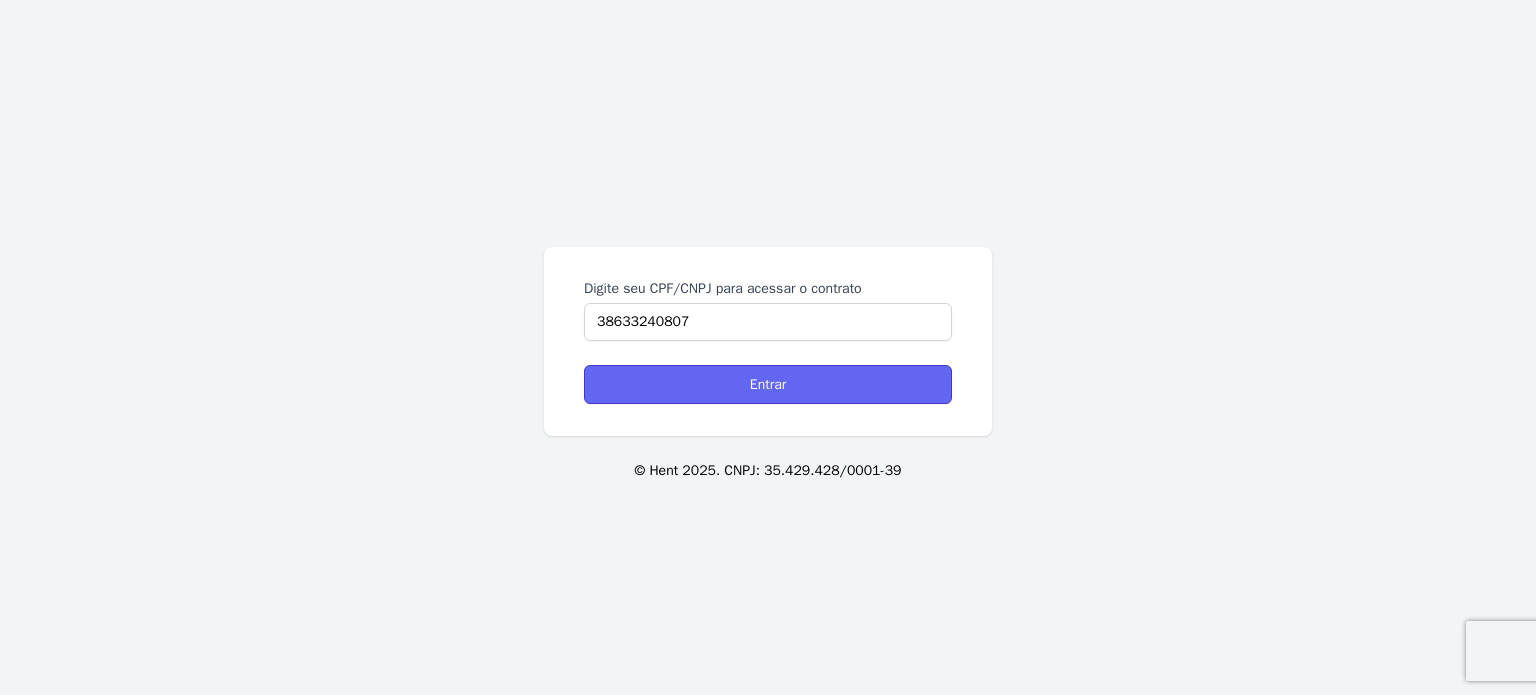 click on "Entrar" at bounding box center [768, 384] 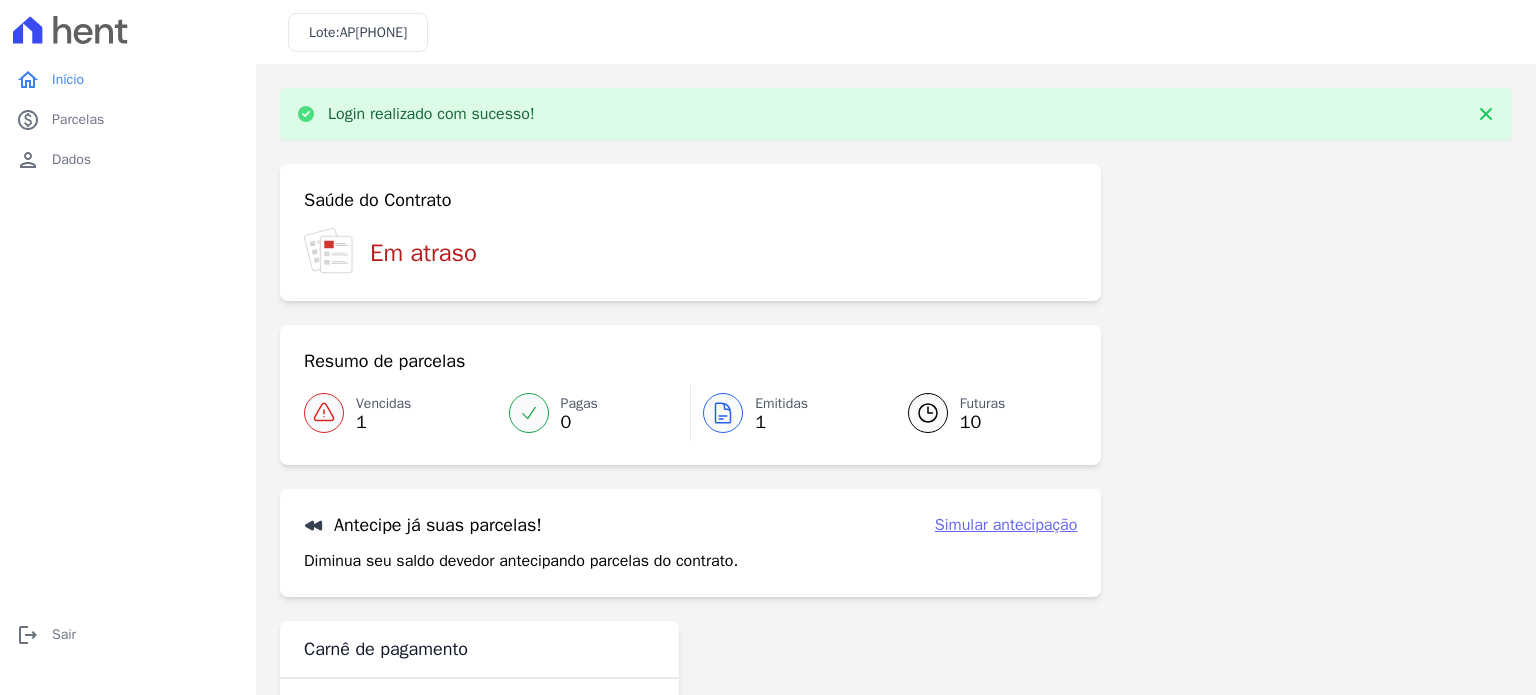 scroll, scrollTop: 0, scrollLeft: 0, axis: both 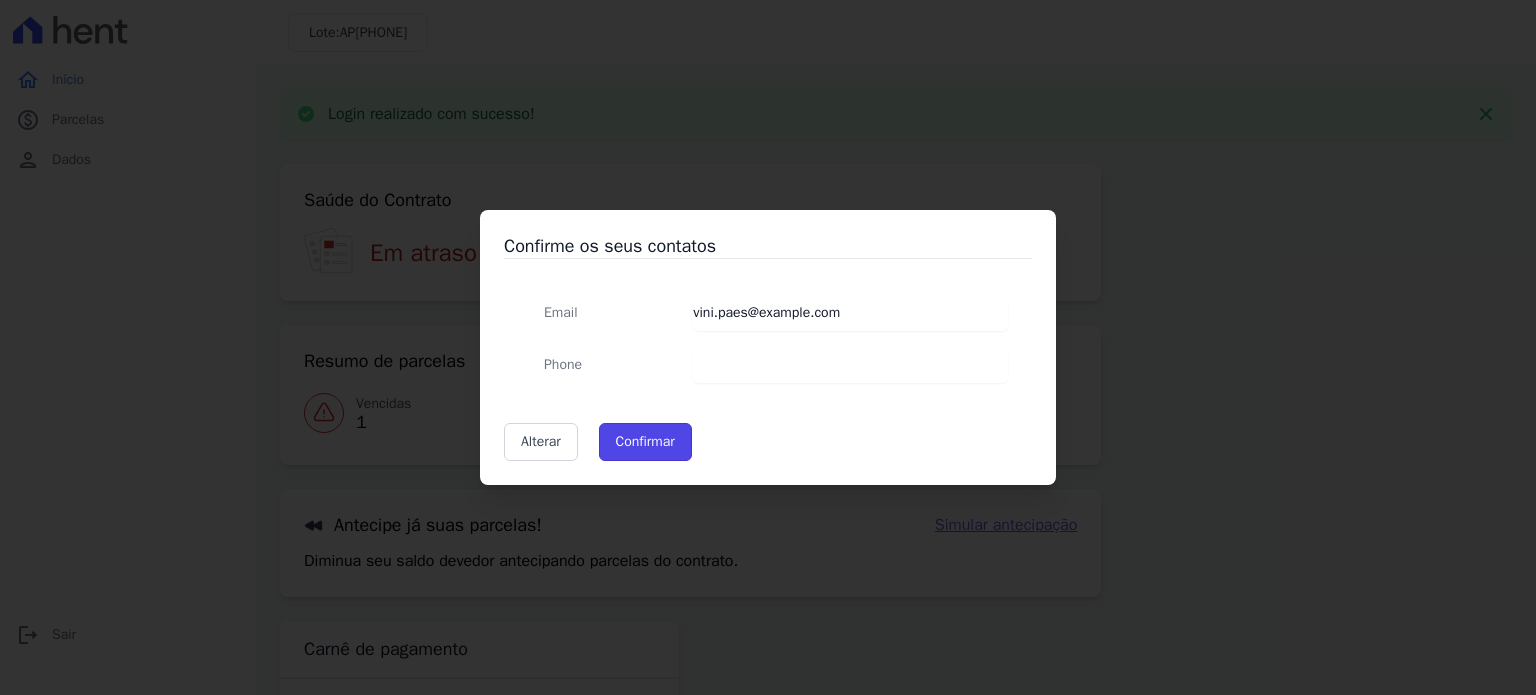 click on "Confirmar" at bounding box center (645, 442) 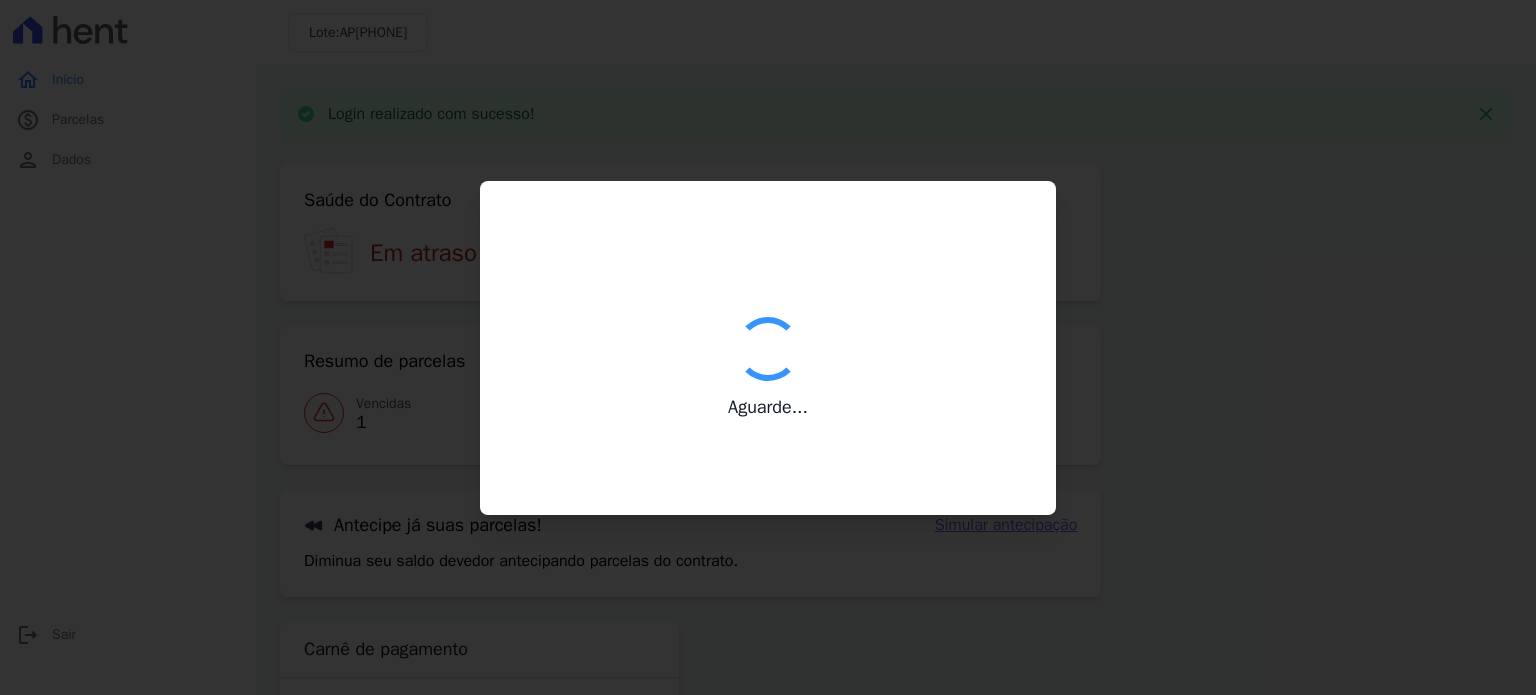 type on "Contatos confirmados com sucesso." 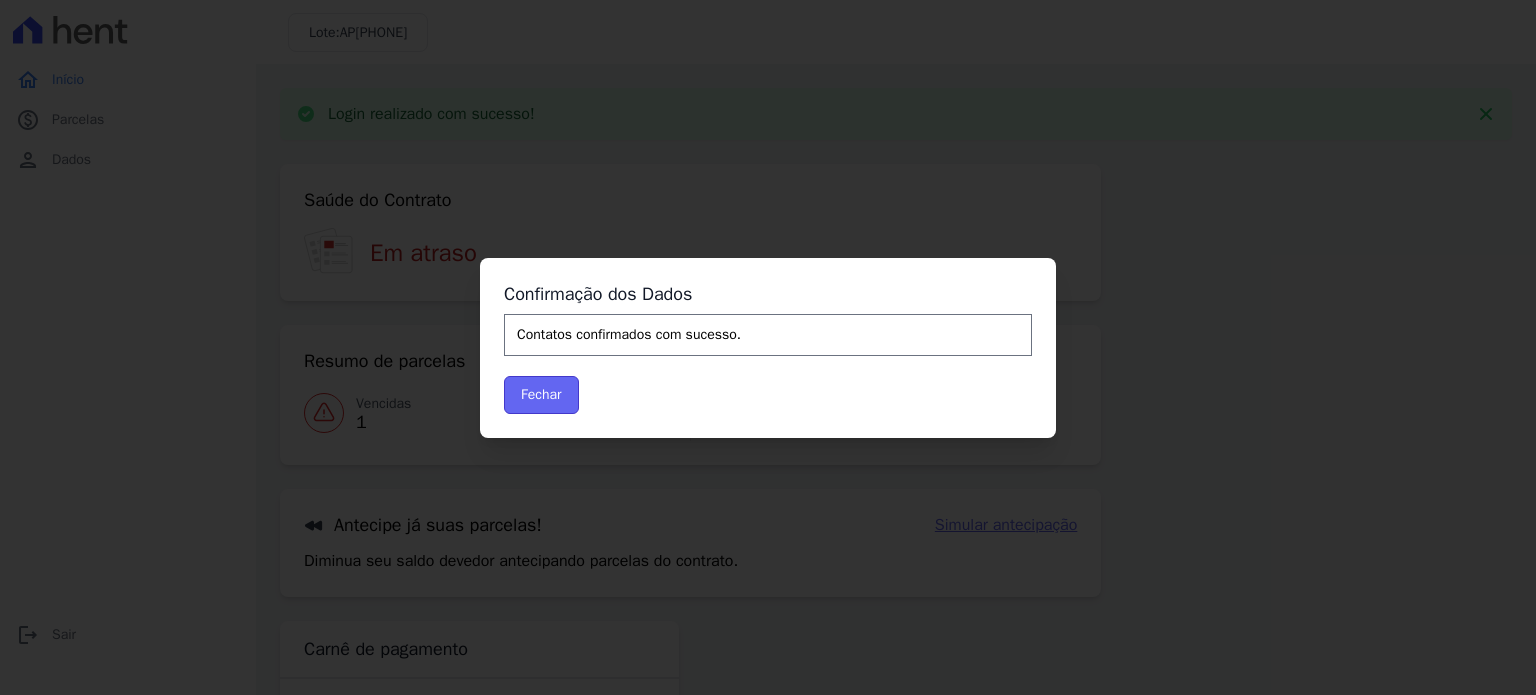 click on "Fechar" at bounding box center (541, 395) 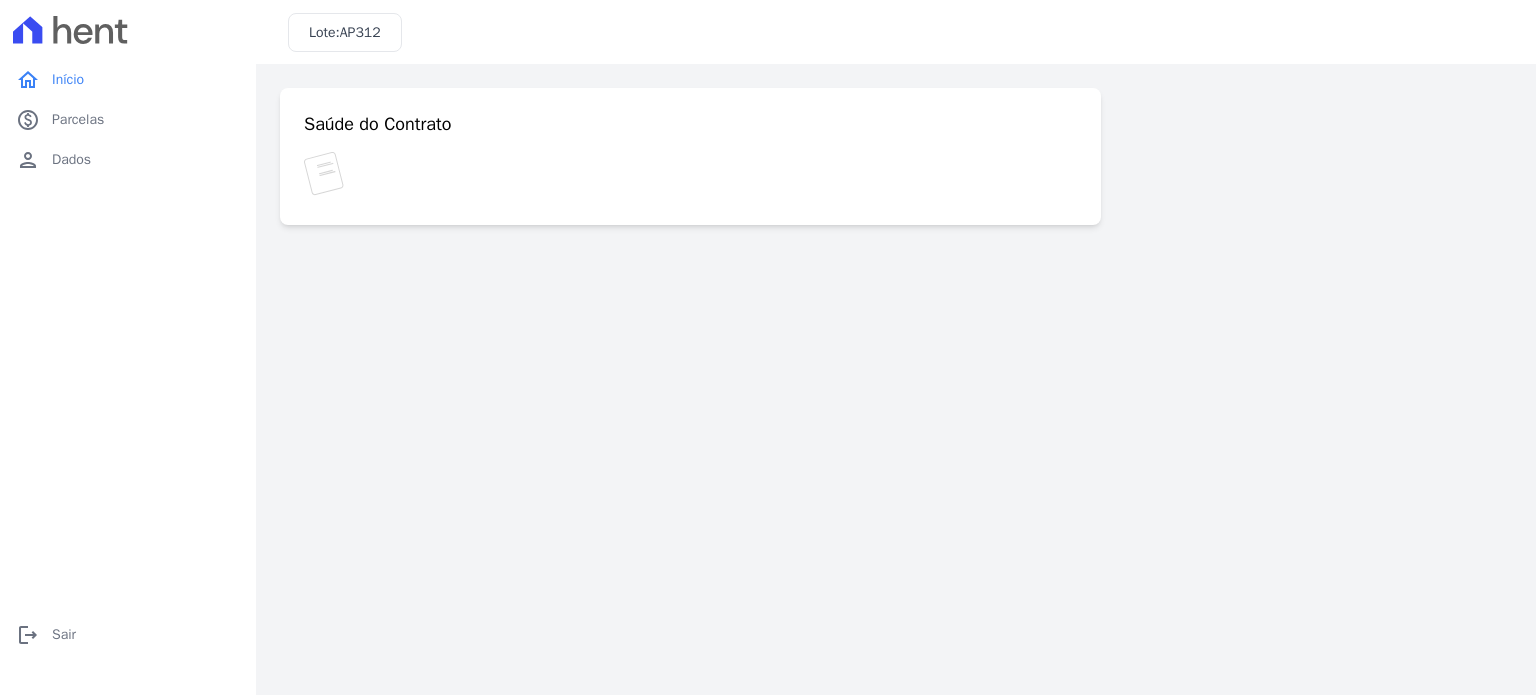 scroll, scrollTop: 0, scrollLeft: 0, axis: both 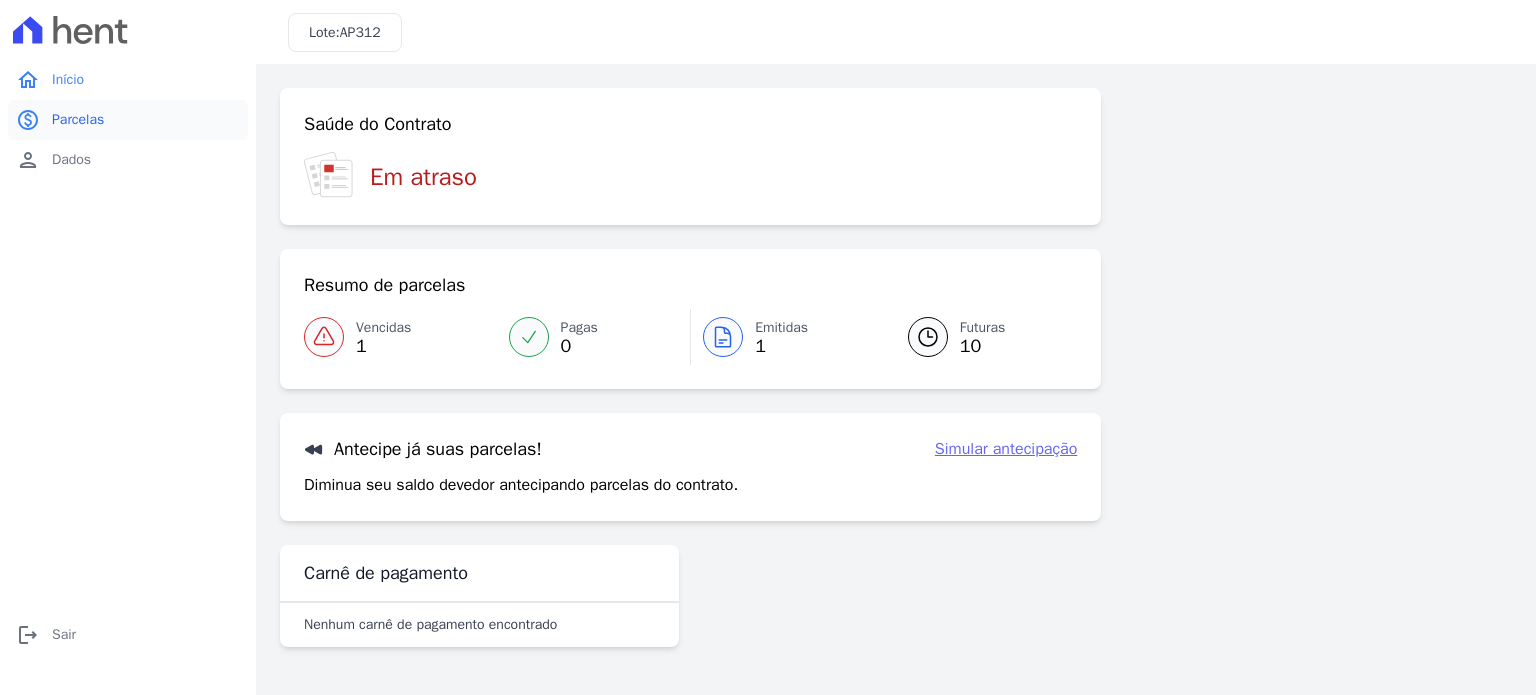 click on "Parcelas" at bounding box center [78, 120] 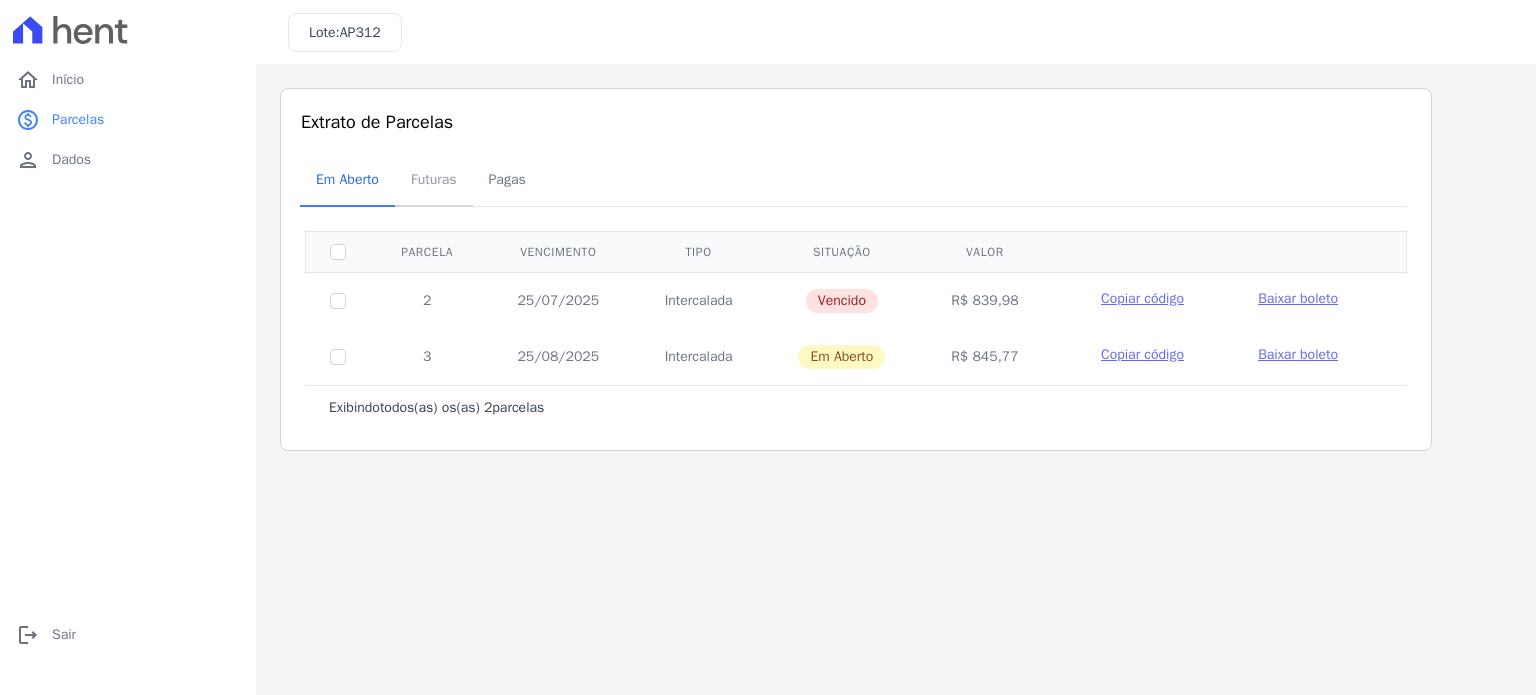 click on "Futuras" at bounding box center [434, 179] 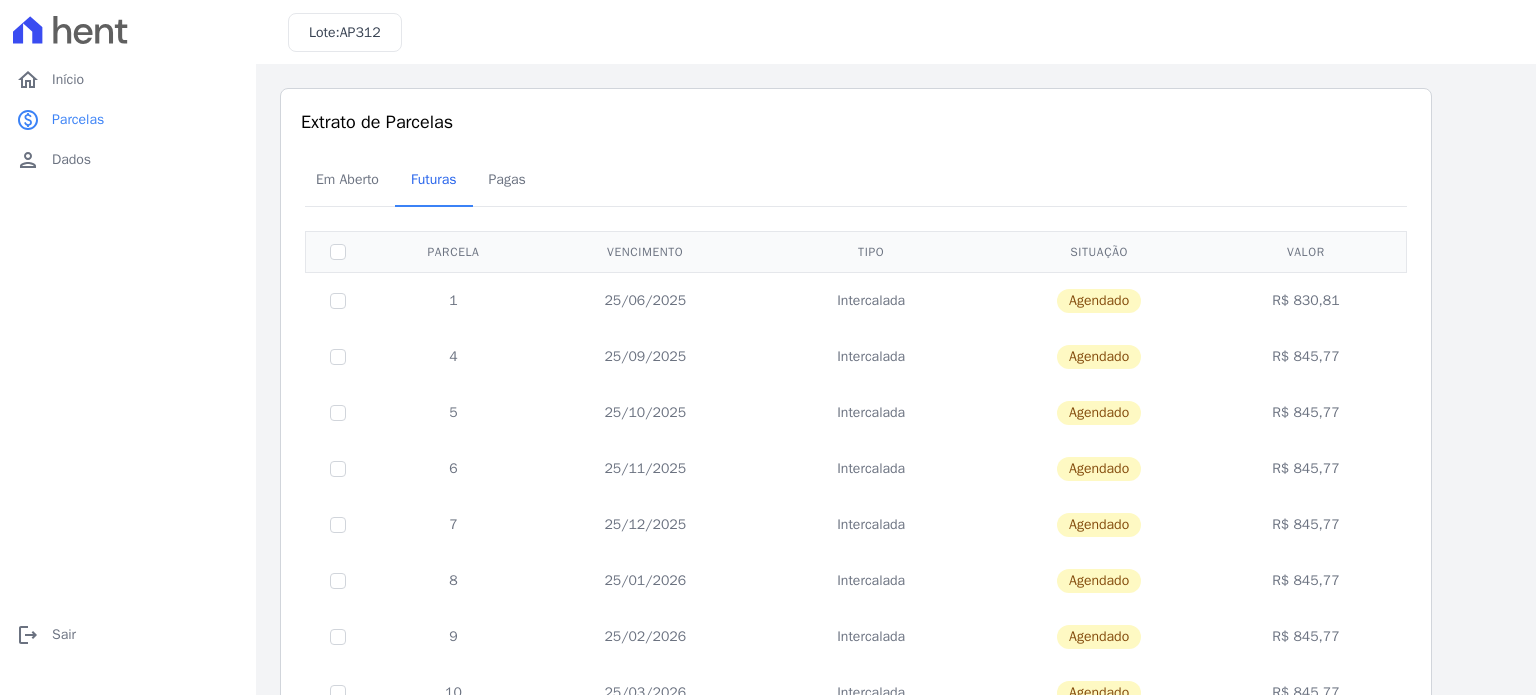click on "Futuras" at bounding box center (434, 179) 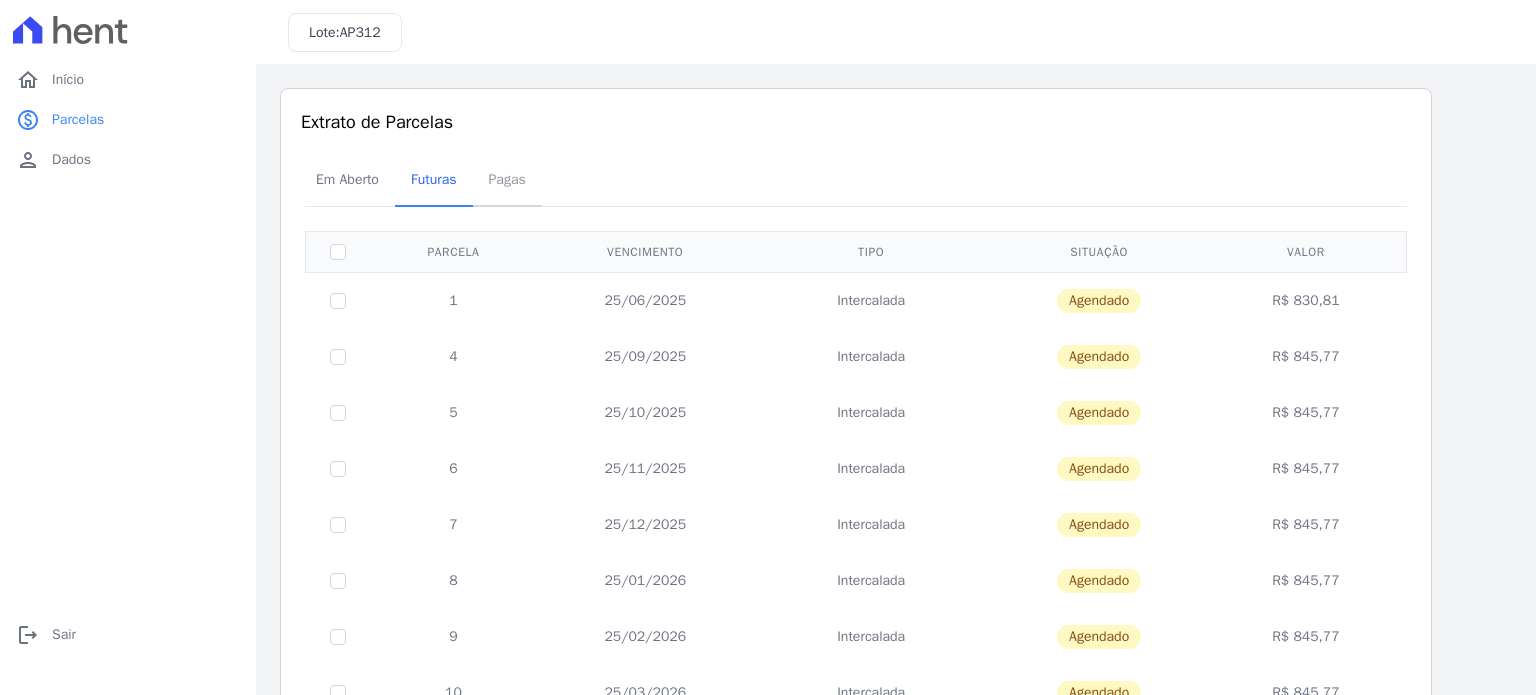 click on "Pagas" at bounding box center [507, 179] 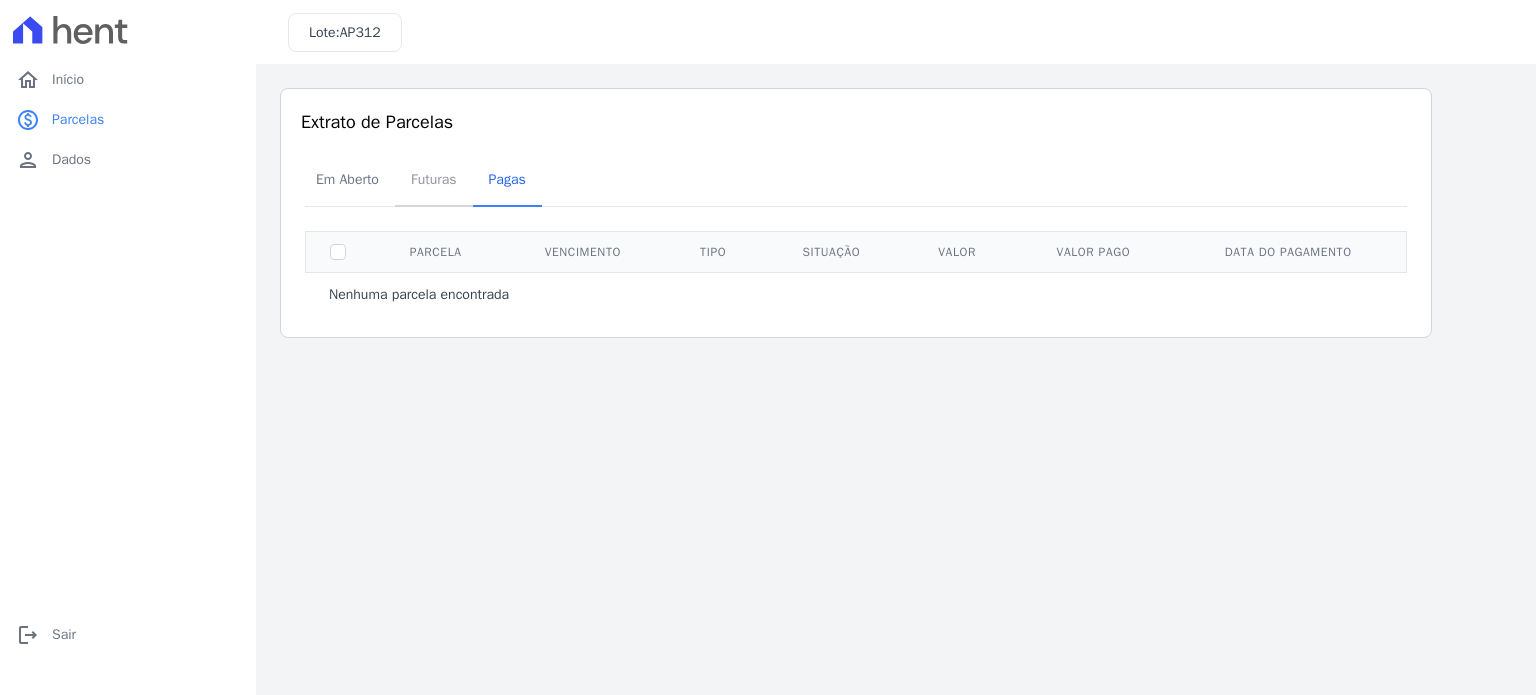 click on "Futuras" at bounding box center [434, 179] 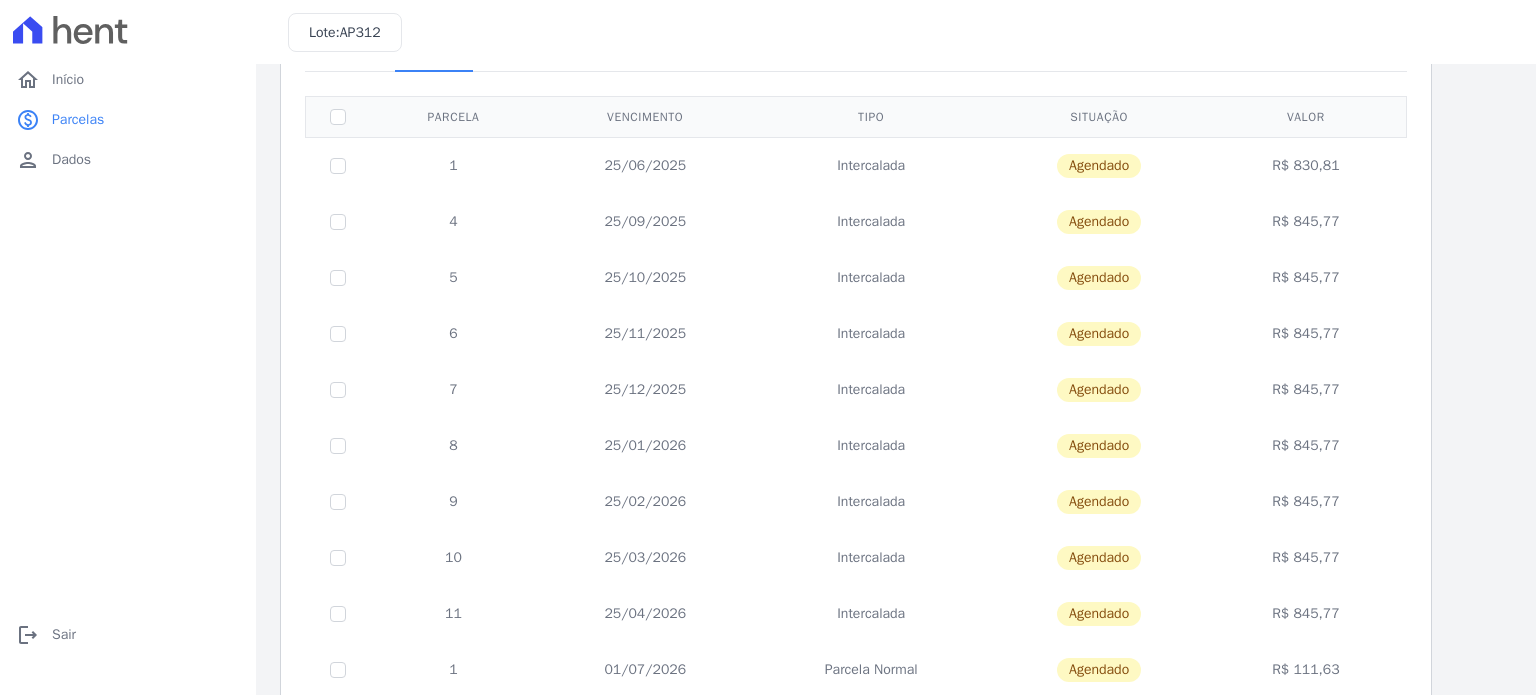 scroll, scrollTop: 0, scrollLeft: 0, axis: both 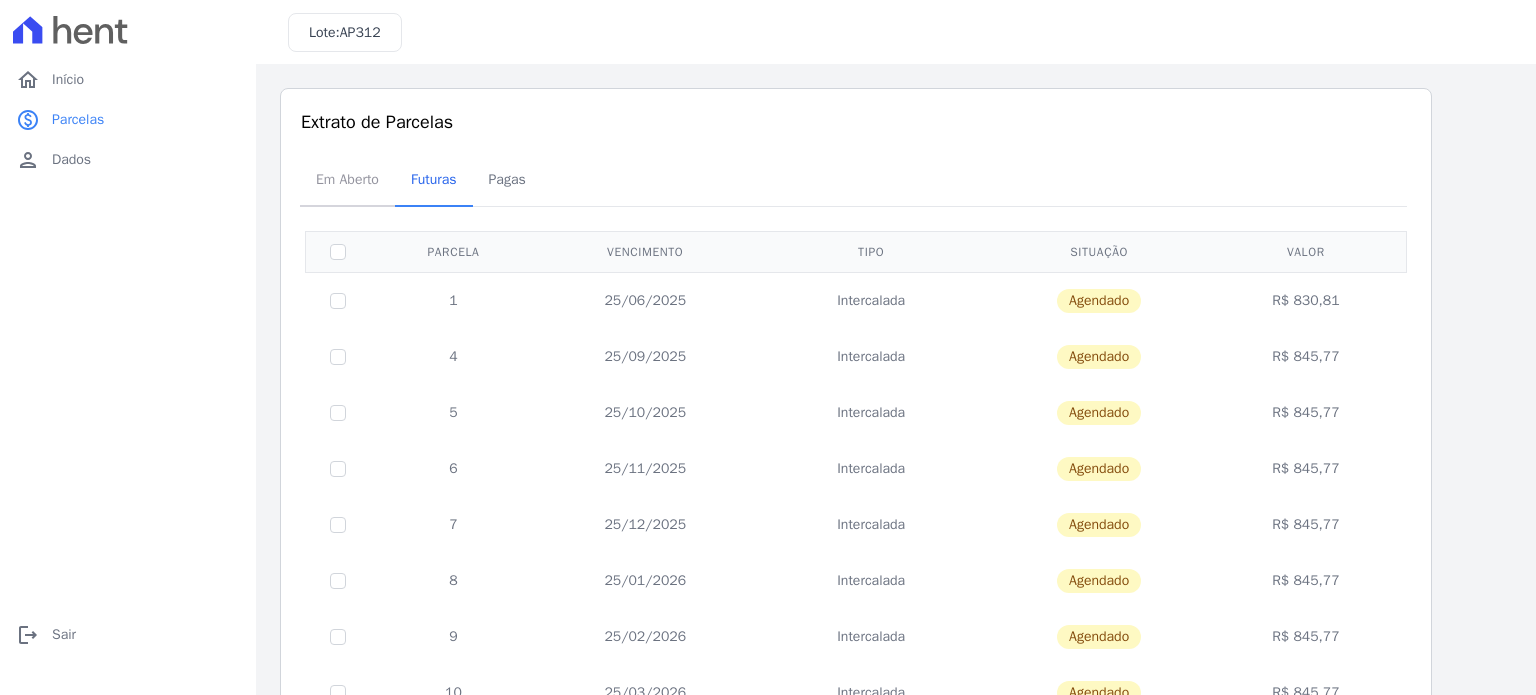 click on "Em Aberto" at bounding box center [347, 179] 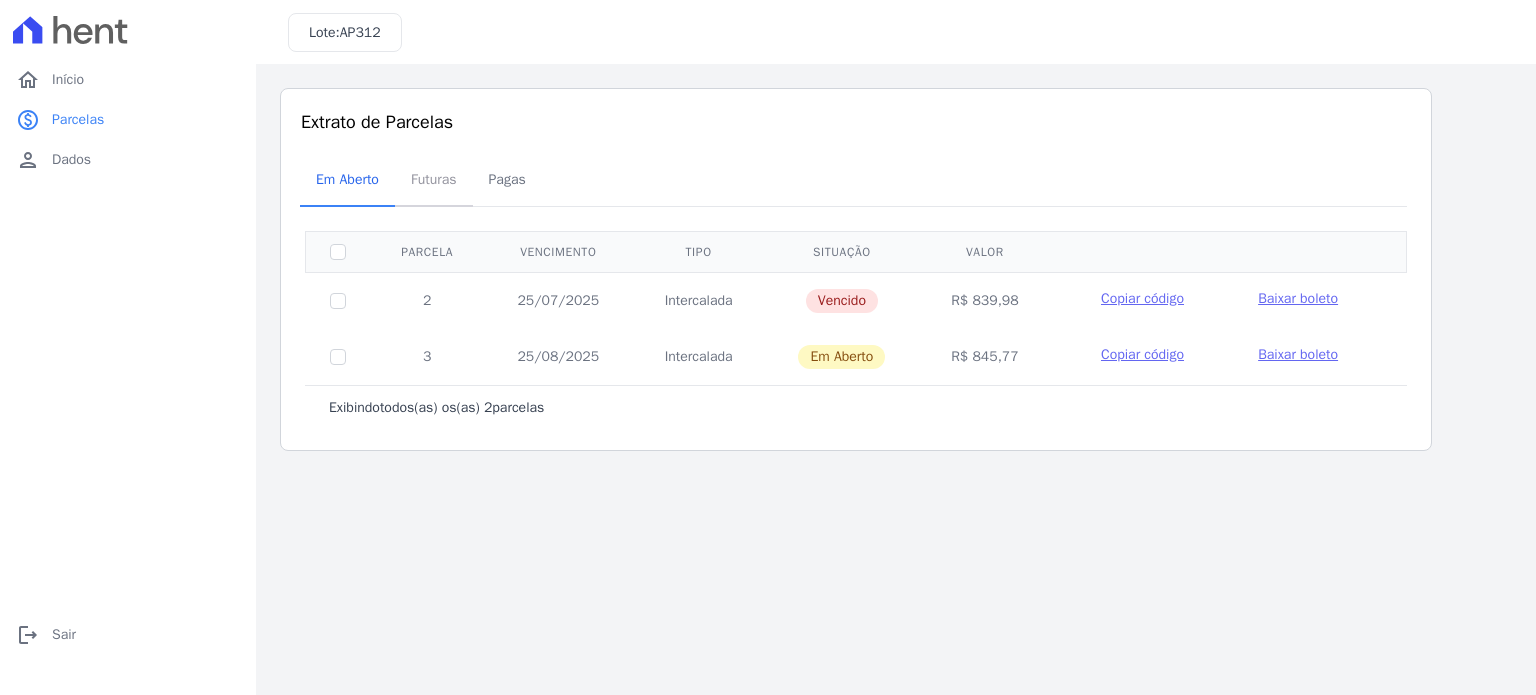 click on "Futuras" at bounding box center [434, 179] 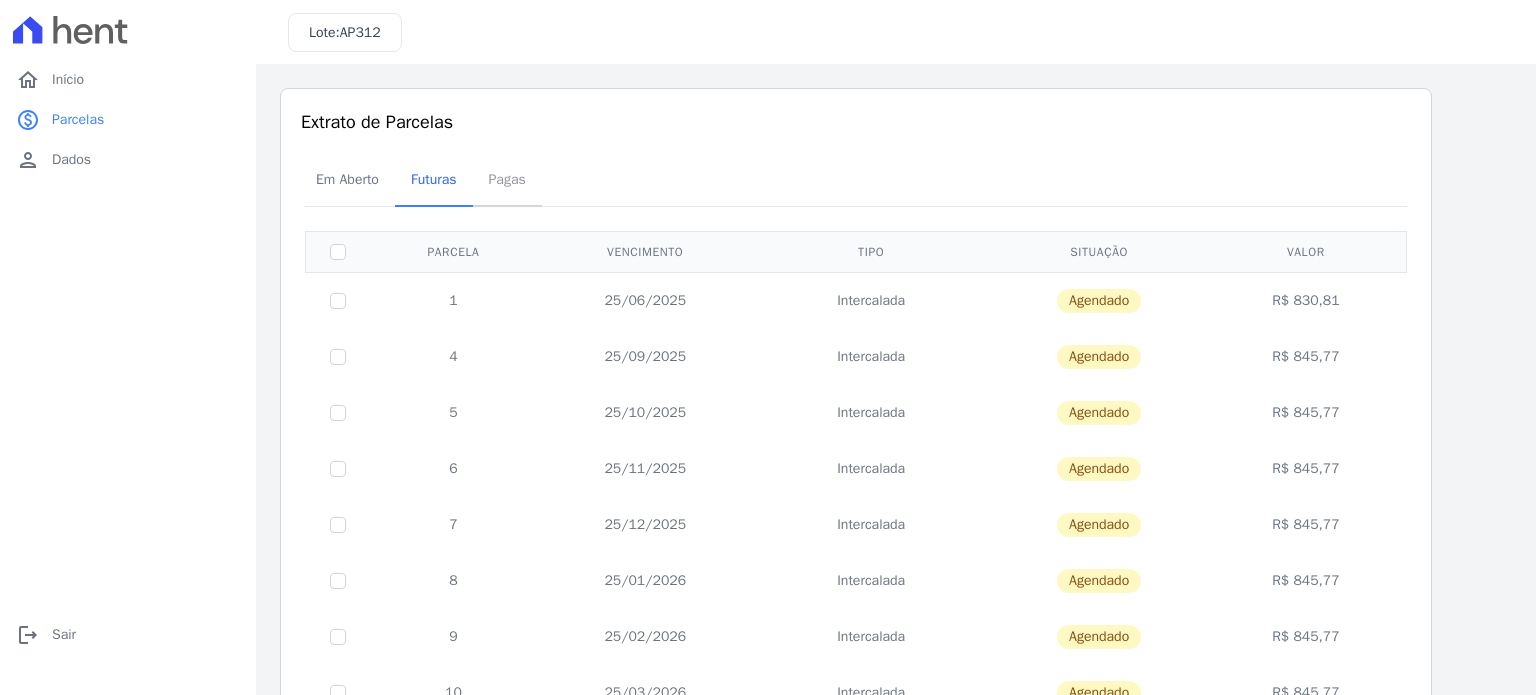 click on "Pagas" at bounding box center [507, 179] 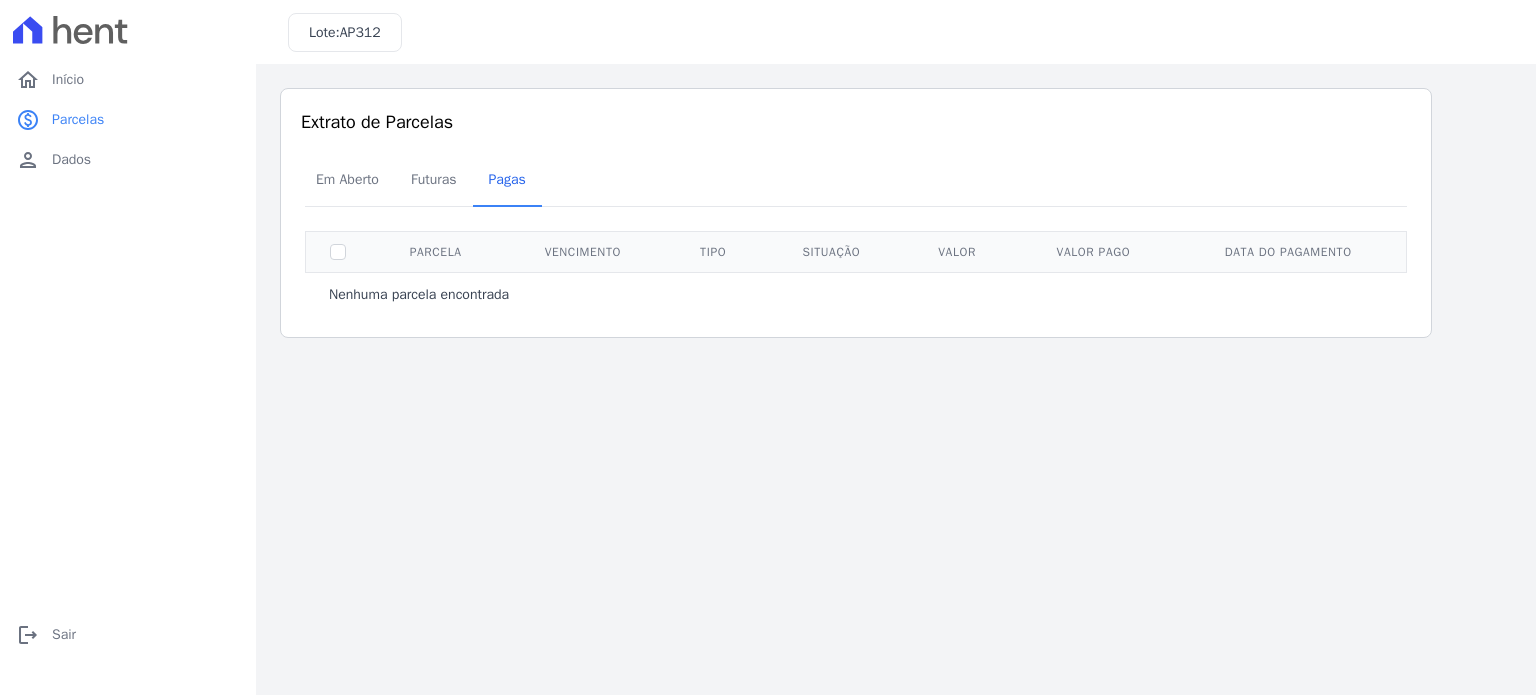 click at bounding box center (338, 251) 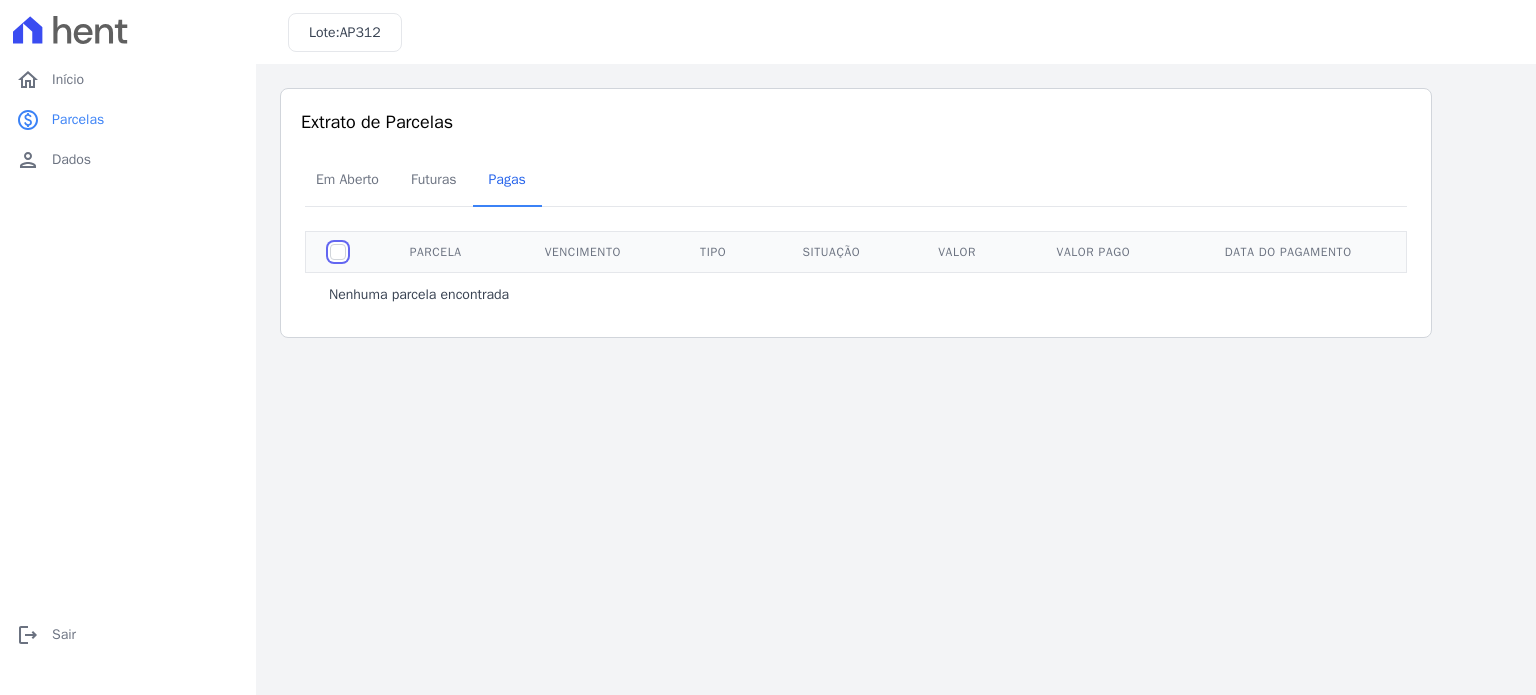click at bounding box center [338, 252] 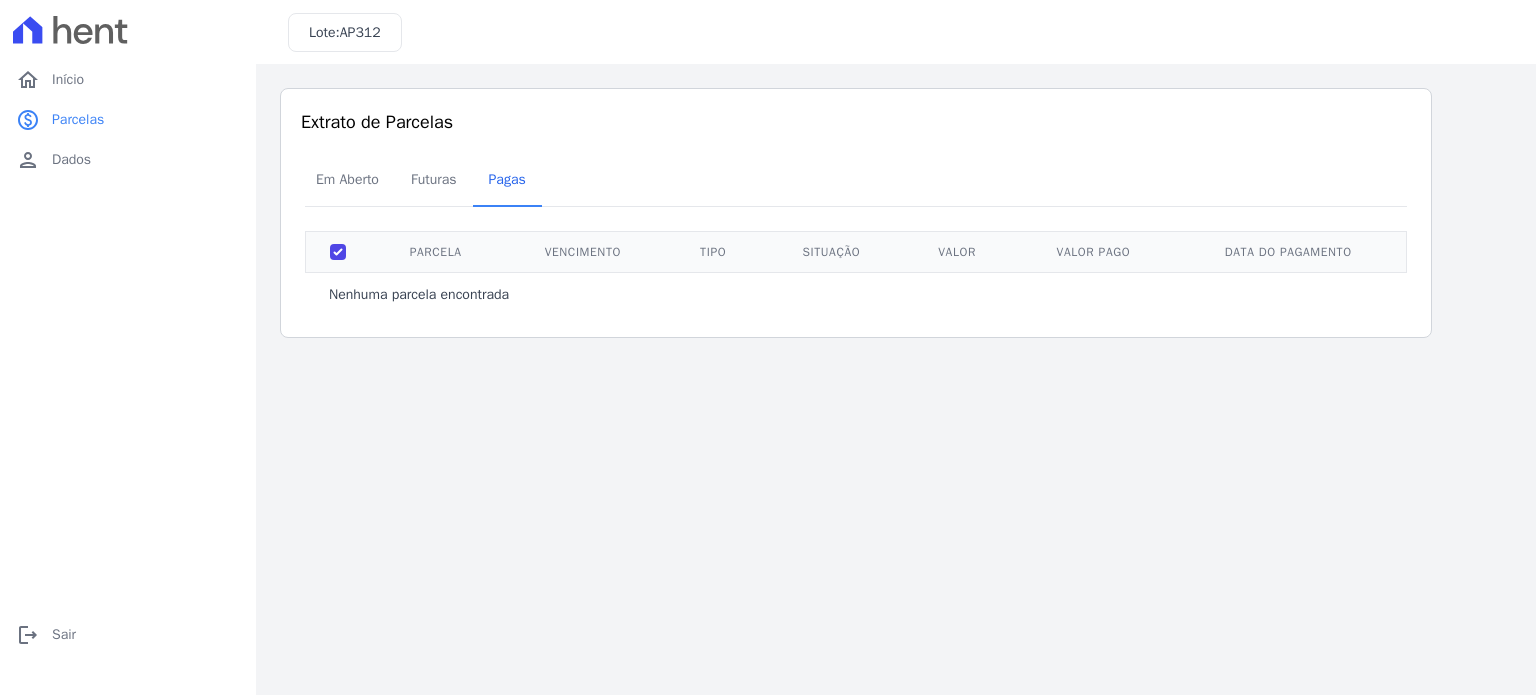 click on "Parcela" at bounding box center [435, 251] 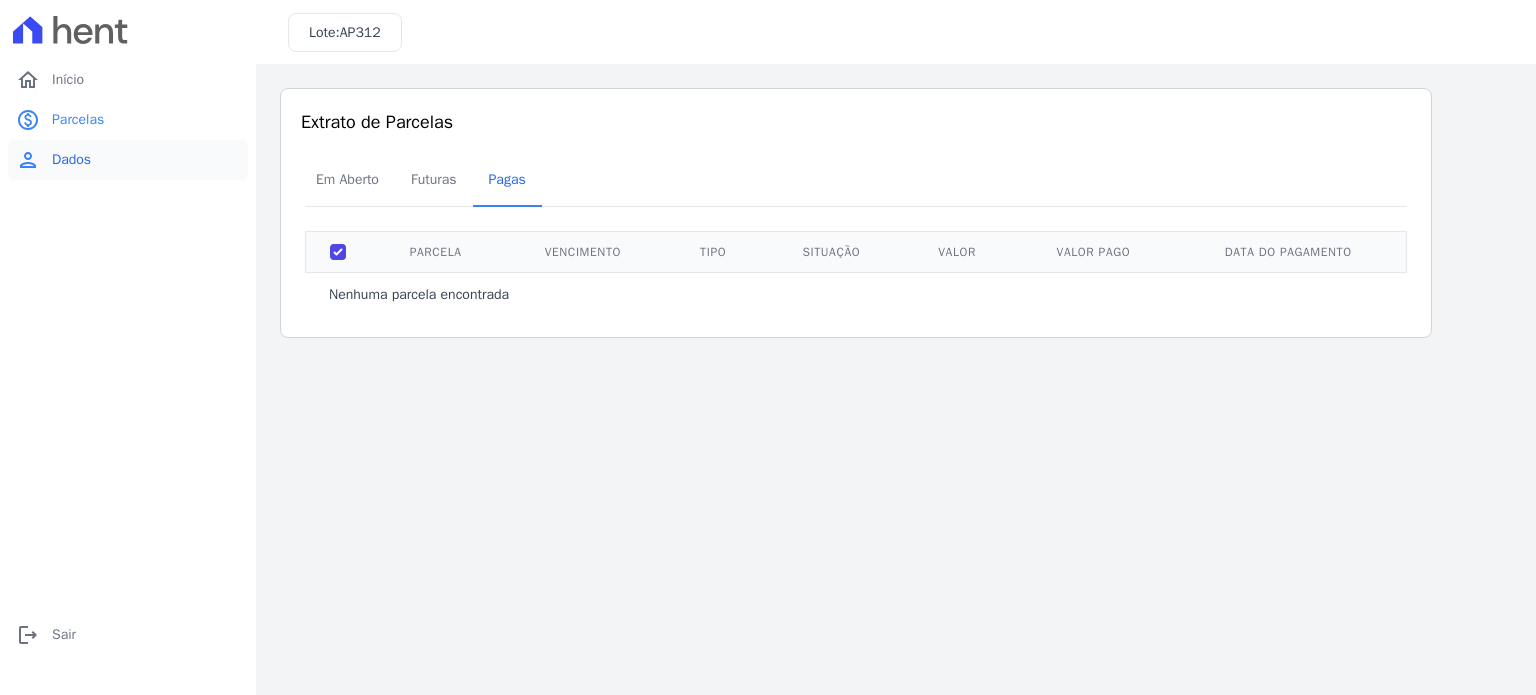 click on "person Dados" at bounding box center (128, 160) 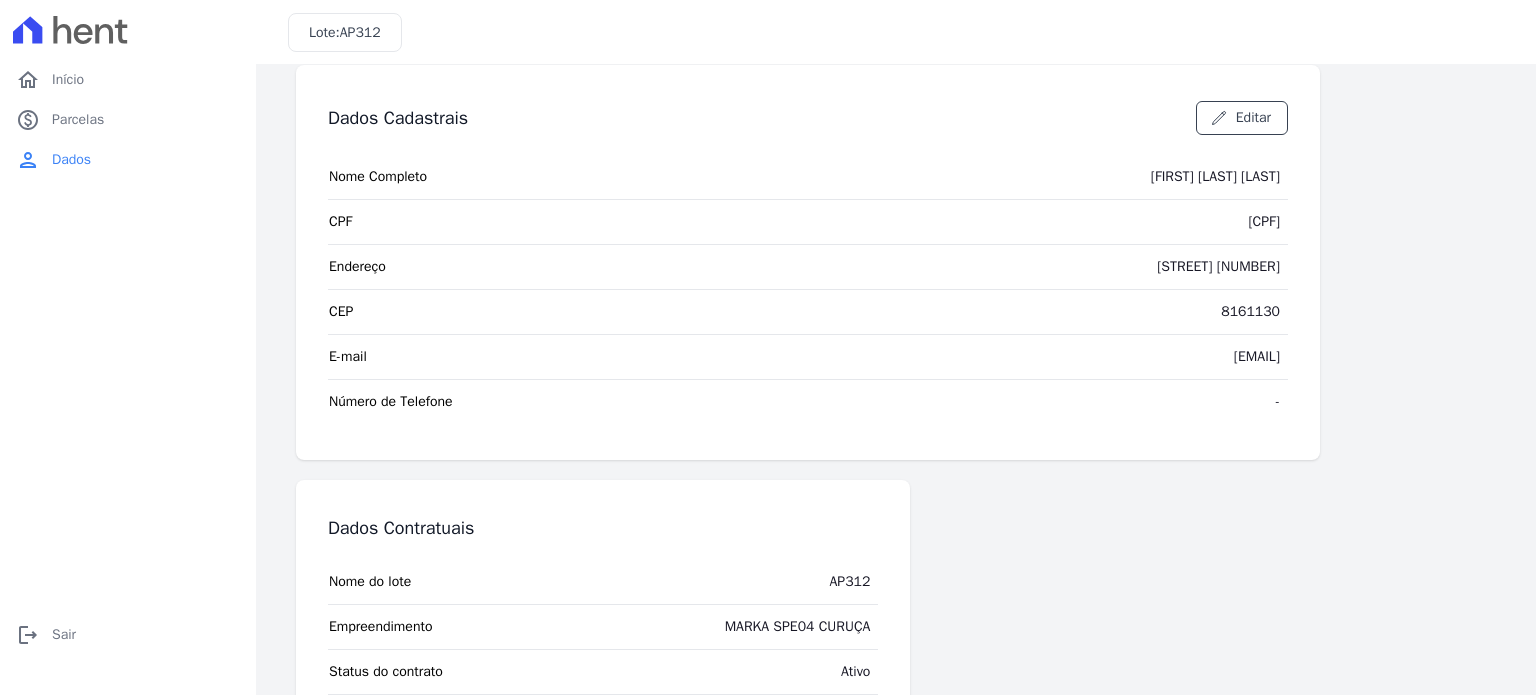 scroll, scrollTop: 0, scrollLeft: 0, axis: both 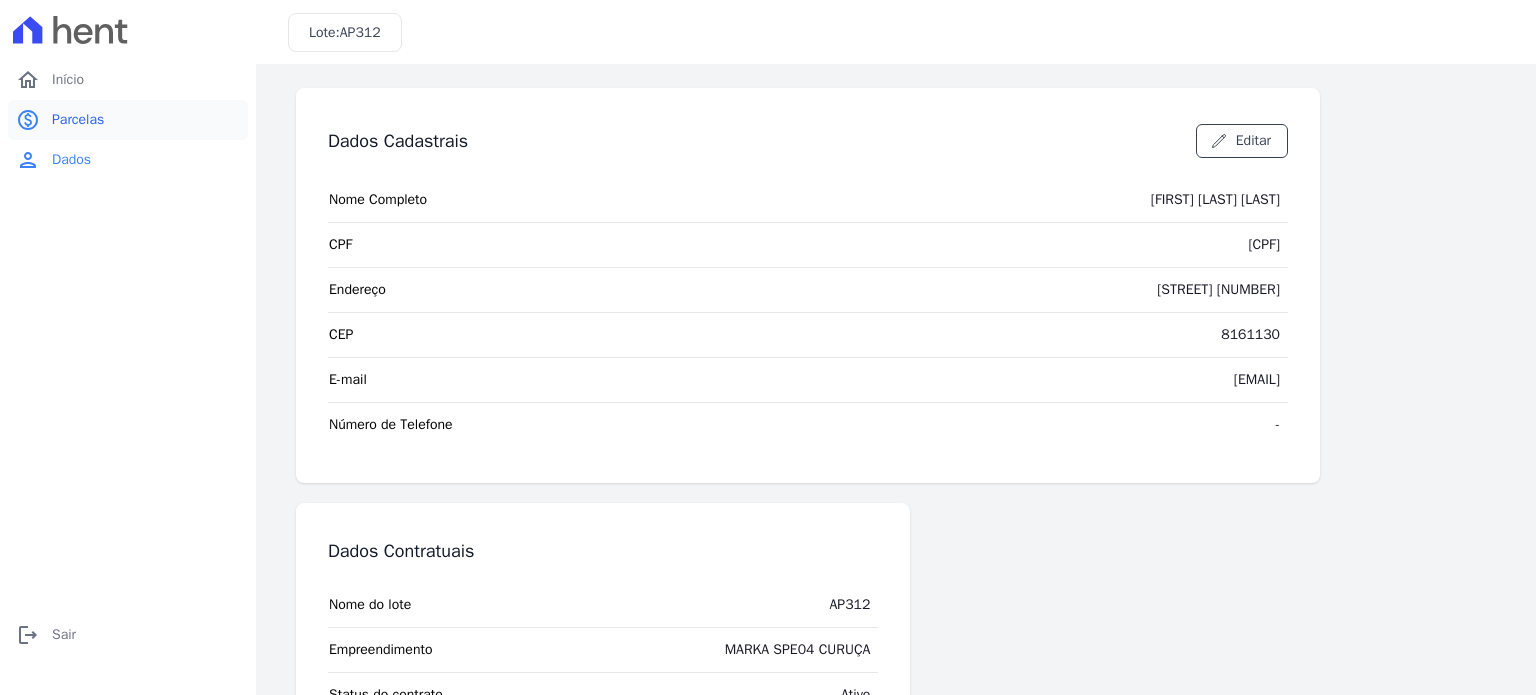 click on "Parcelas" at bounding box center (78, 120) 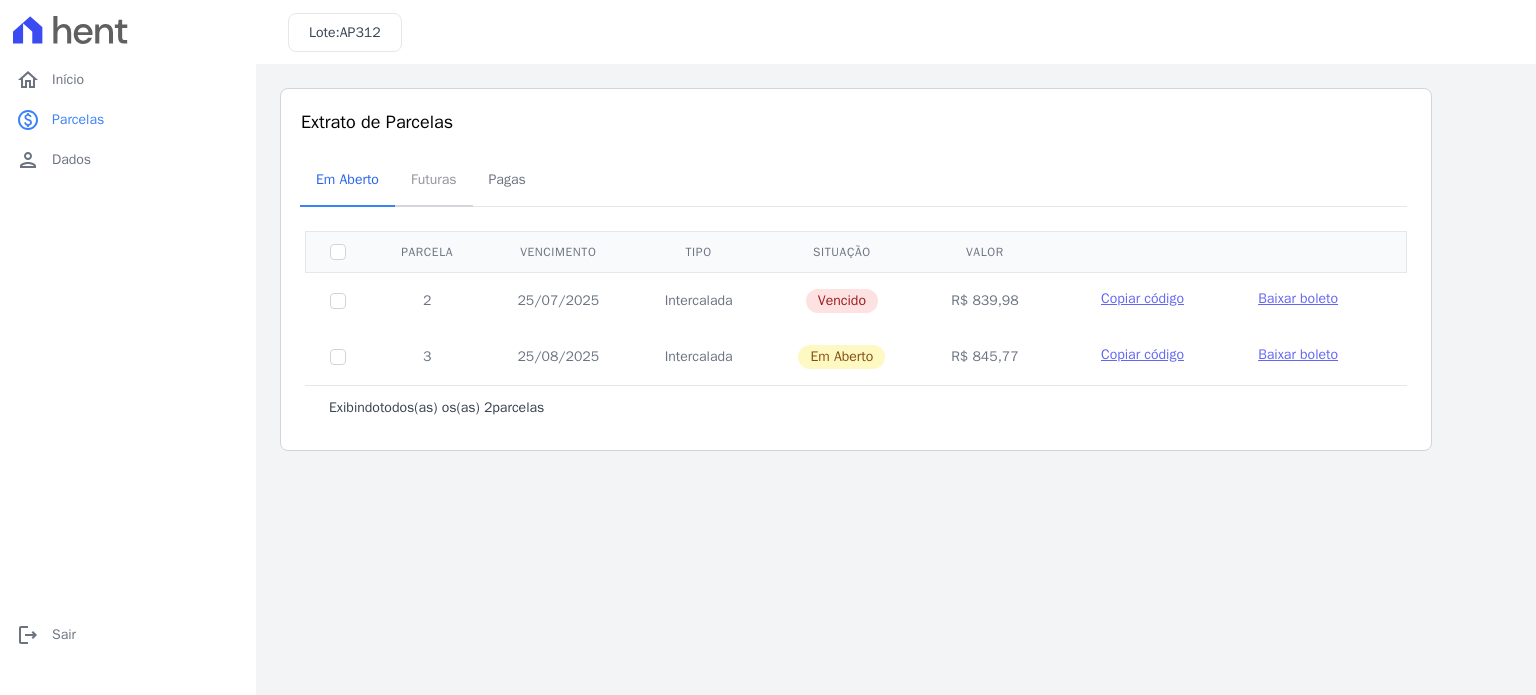 click on "Futuras" at bounding box center [434, 179] 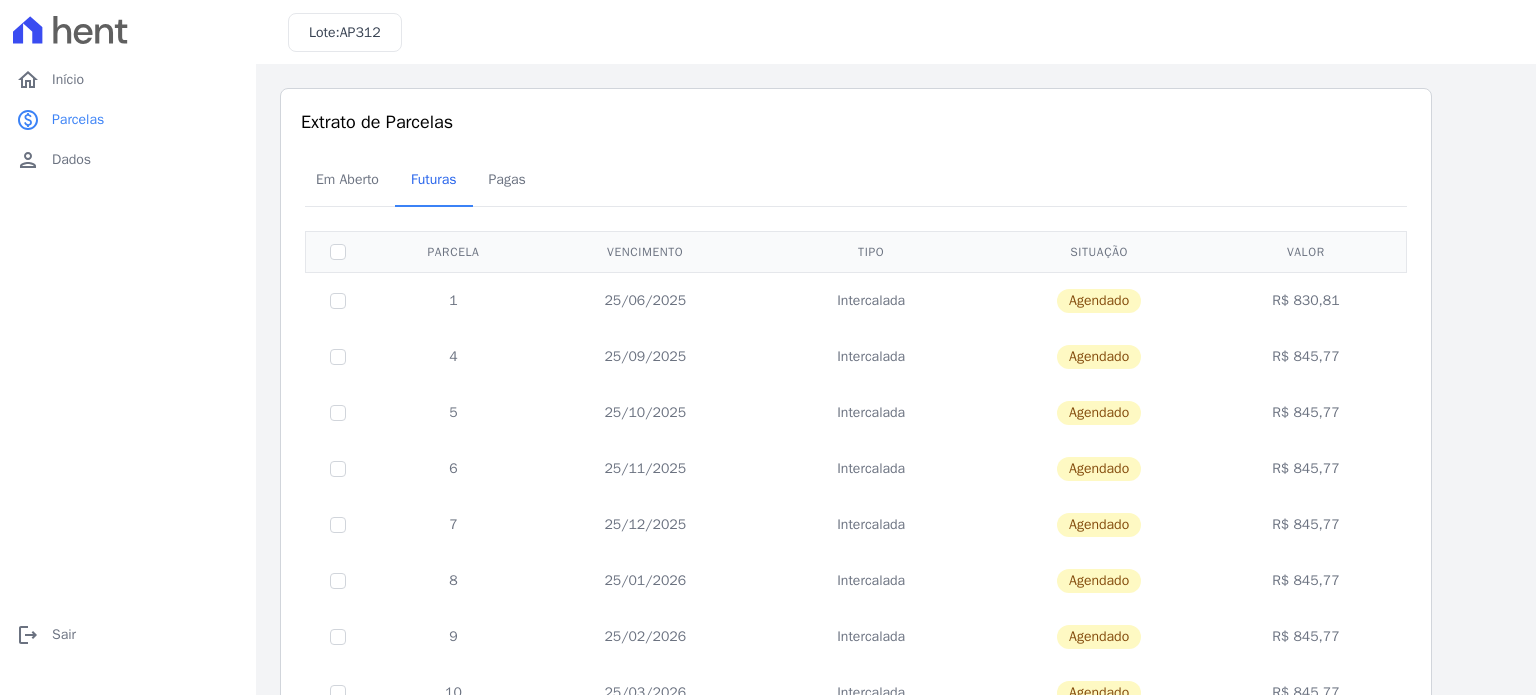 click at bounding box center (338, 300) 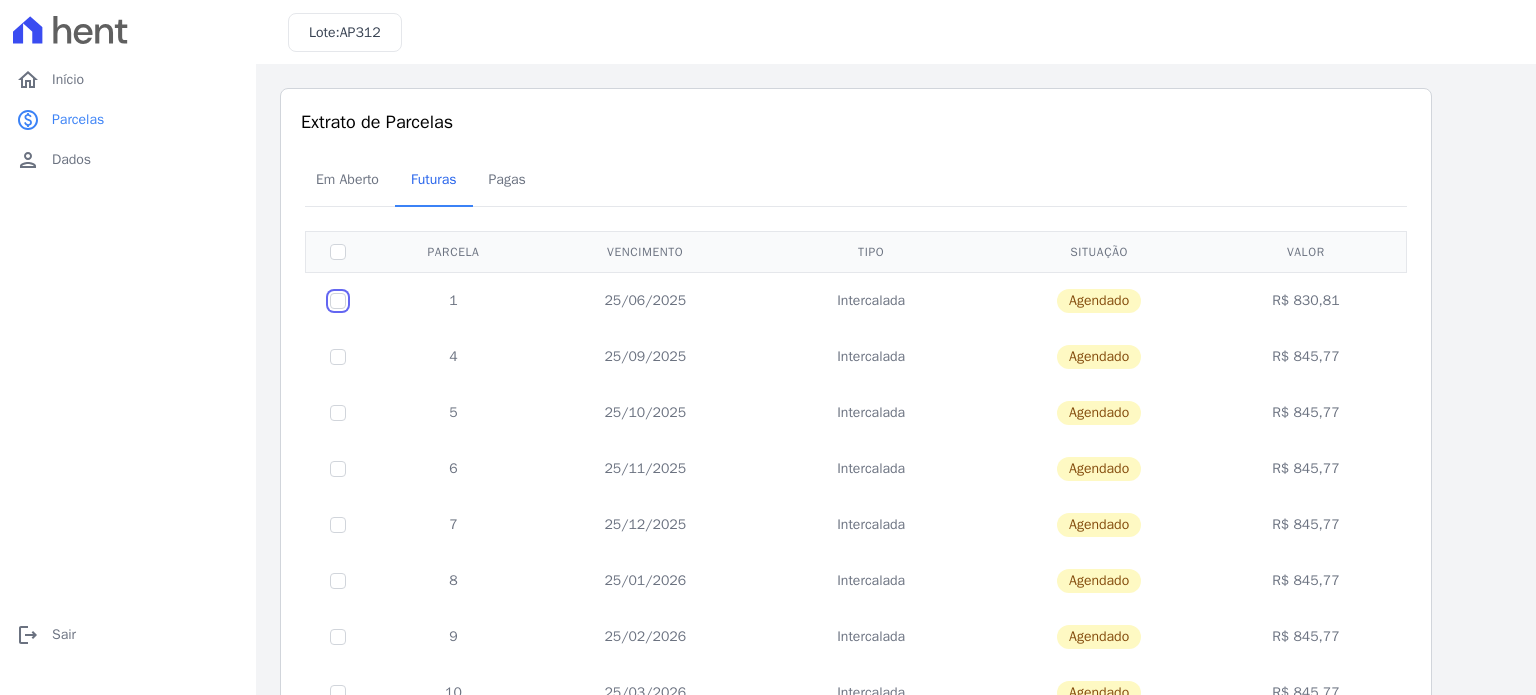 click at bounding box center [338, 301] 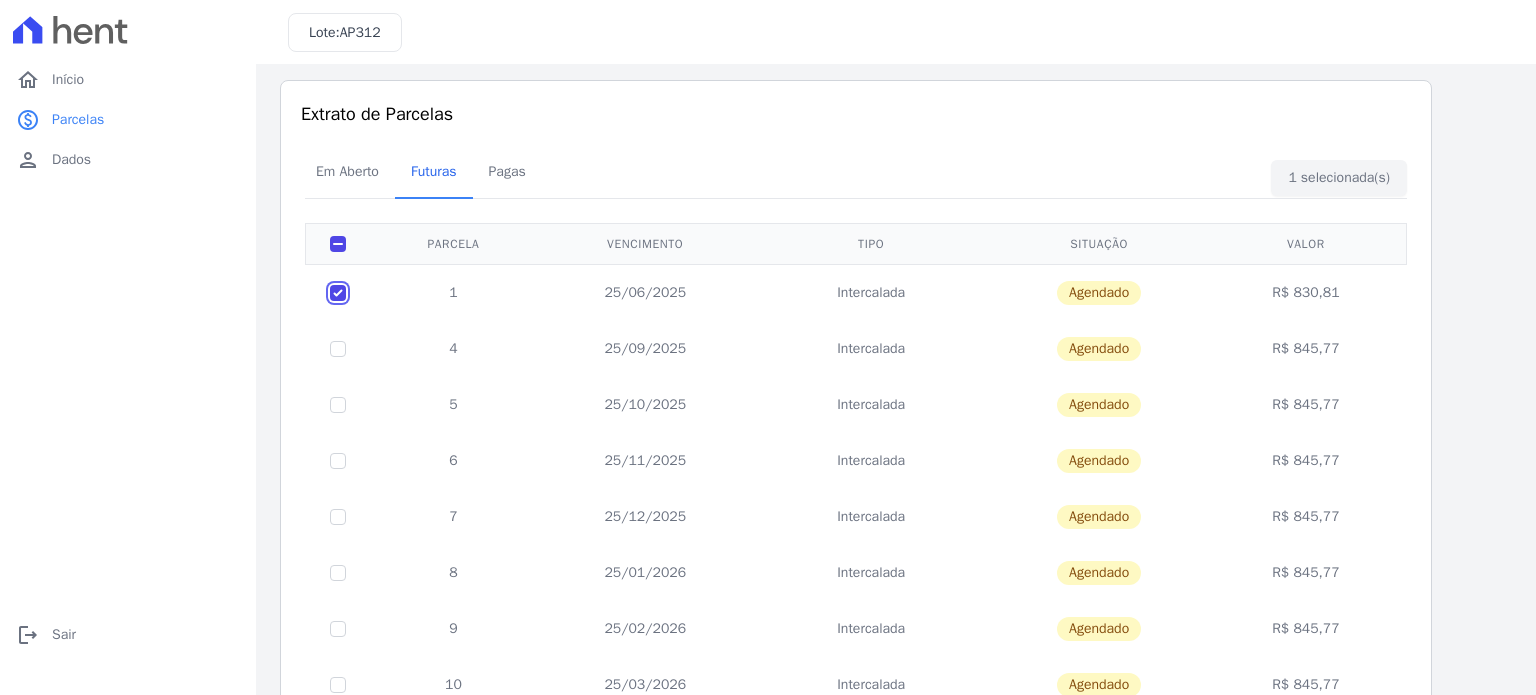 scroll, scrollTop: 0, scrollLeft: 0, axis: both 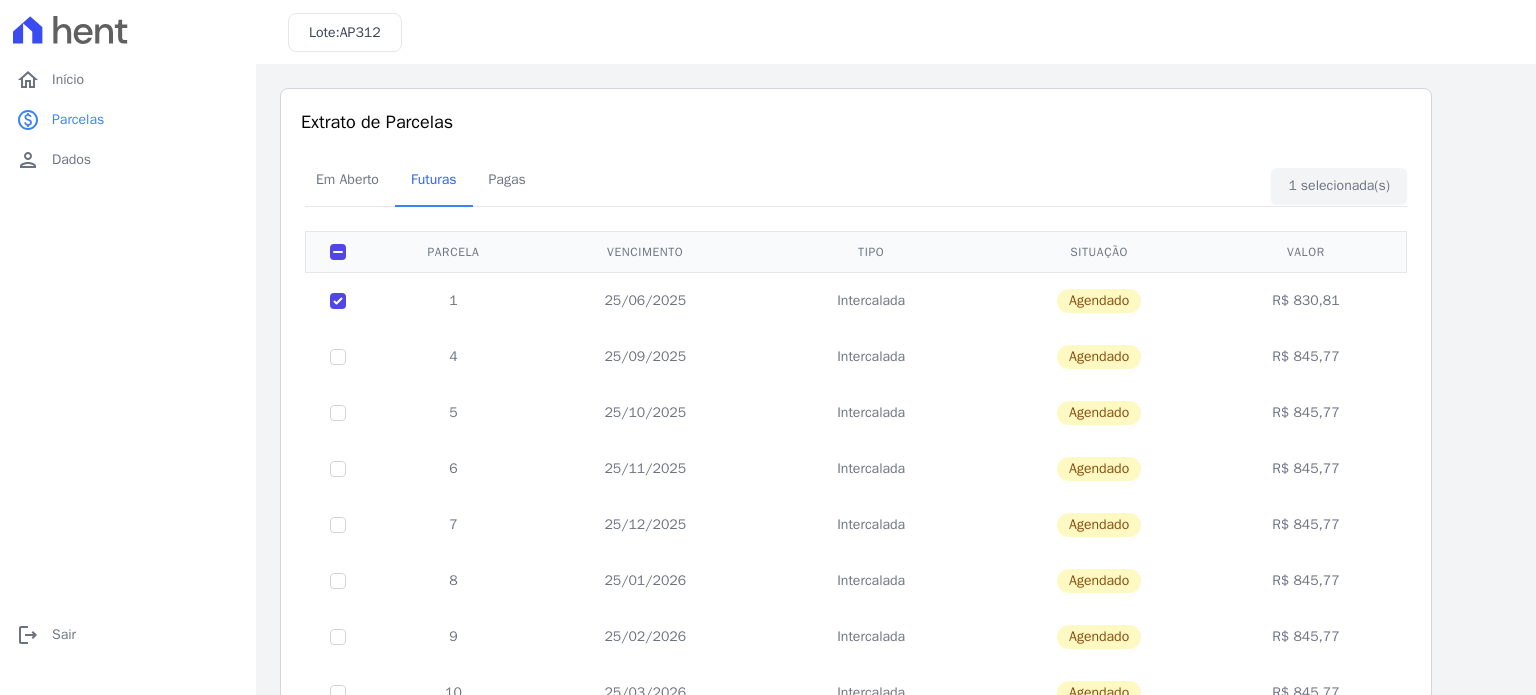 click on "Agendado" at bounding box center [1099, 301] 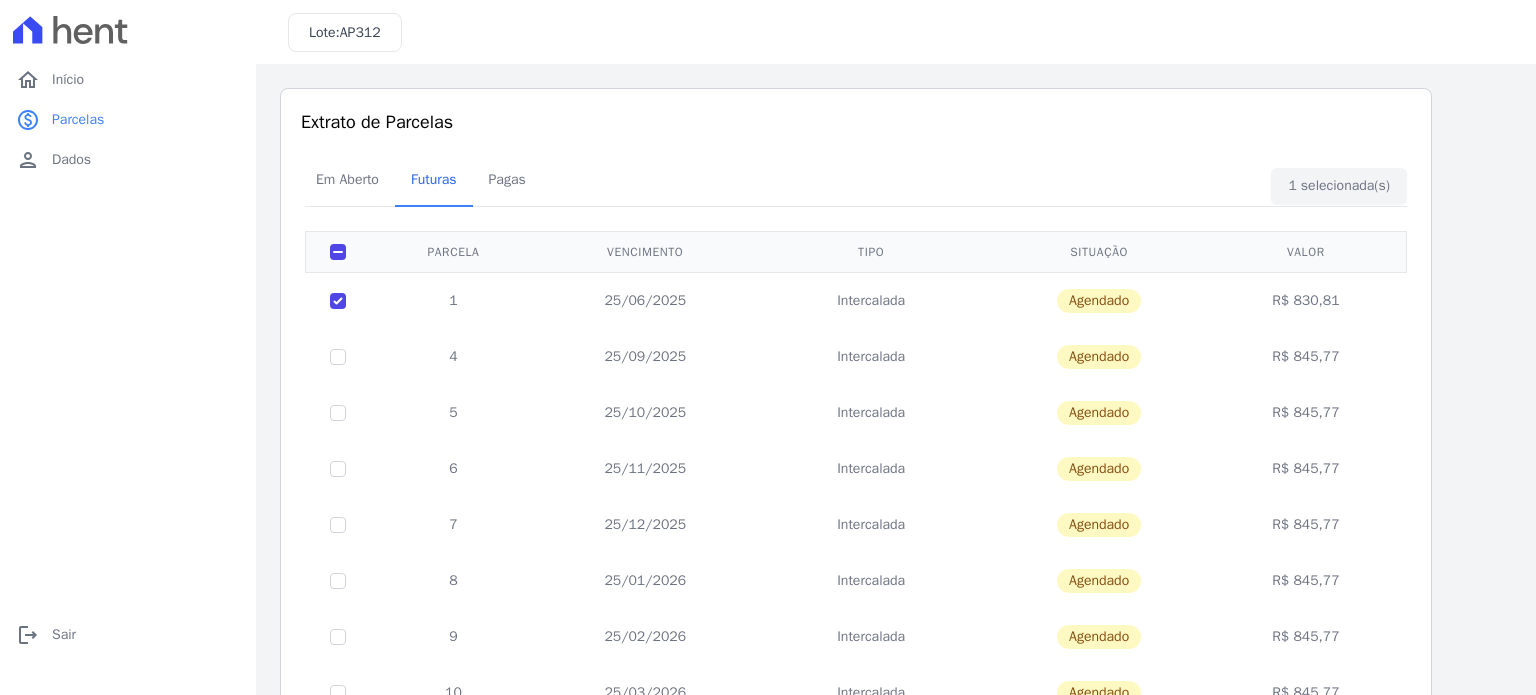 click at bounding box center (338, 251) 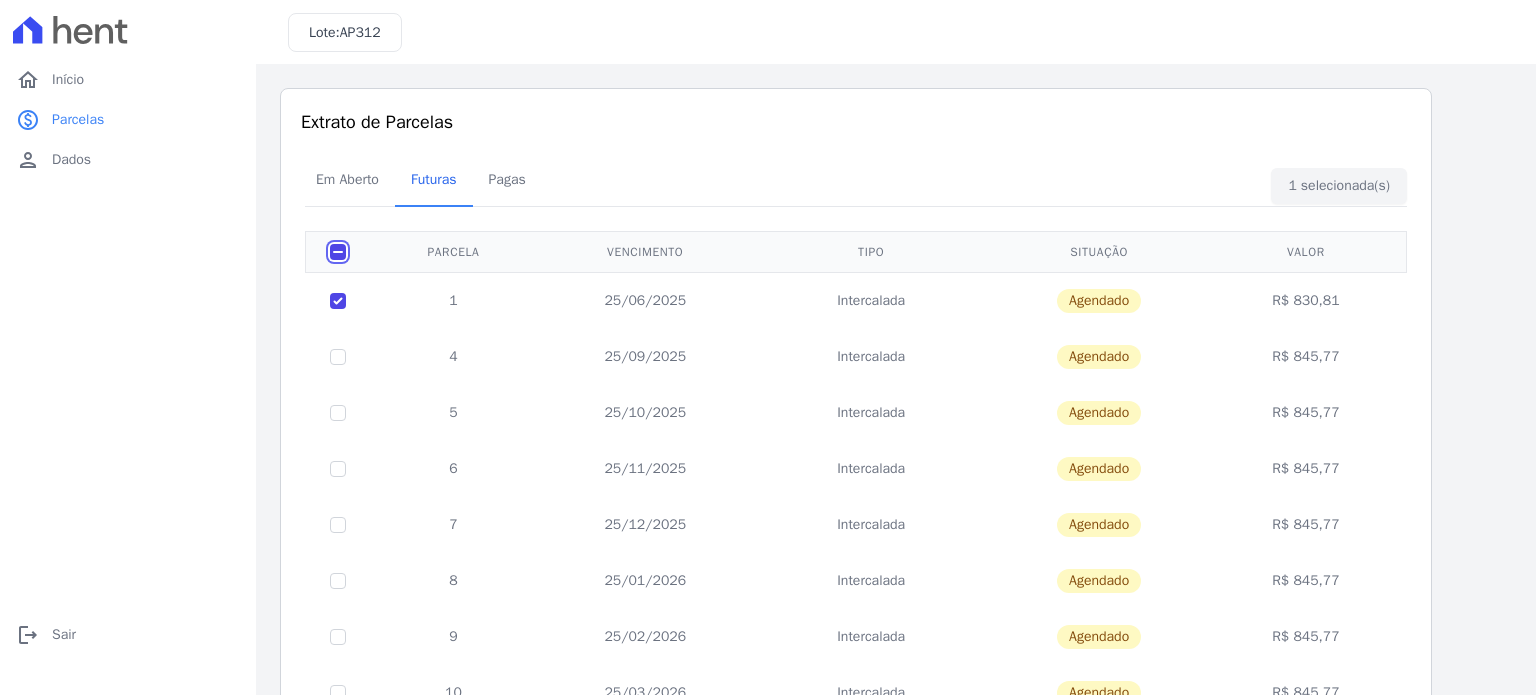 click at bounding box center (338, 252) 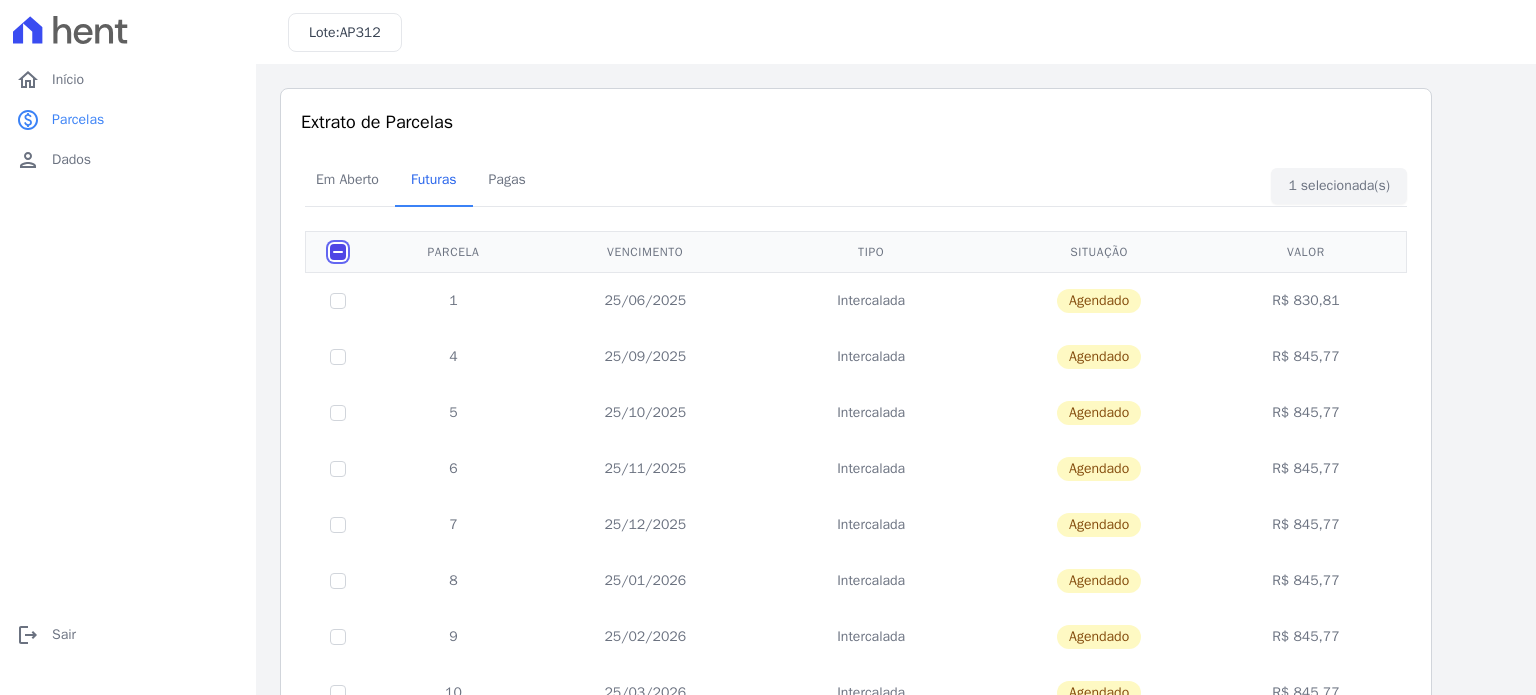 checkbox on "false" 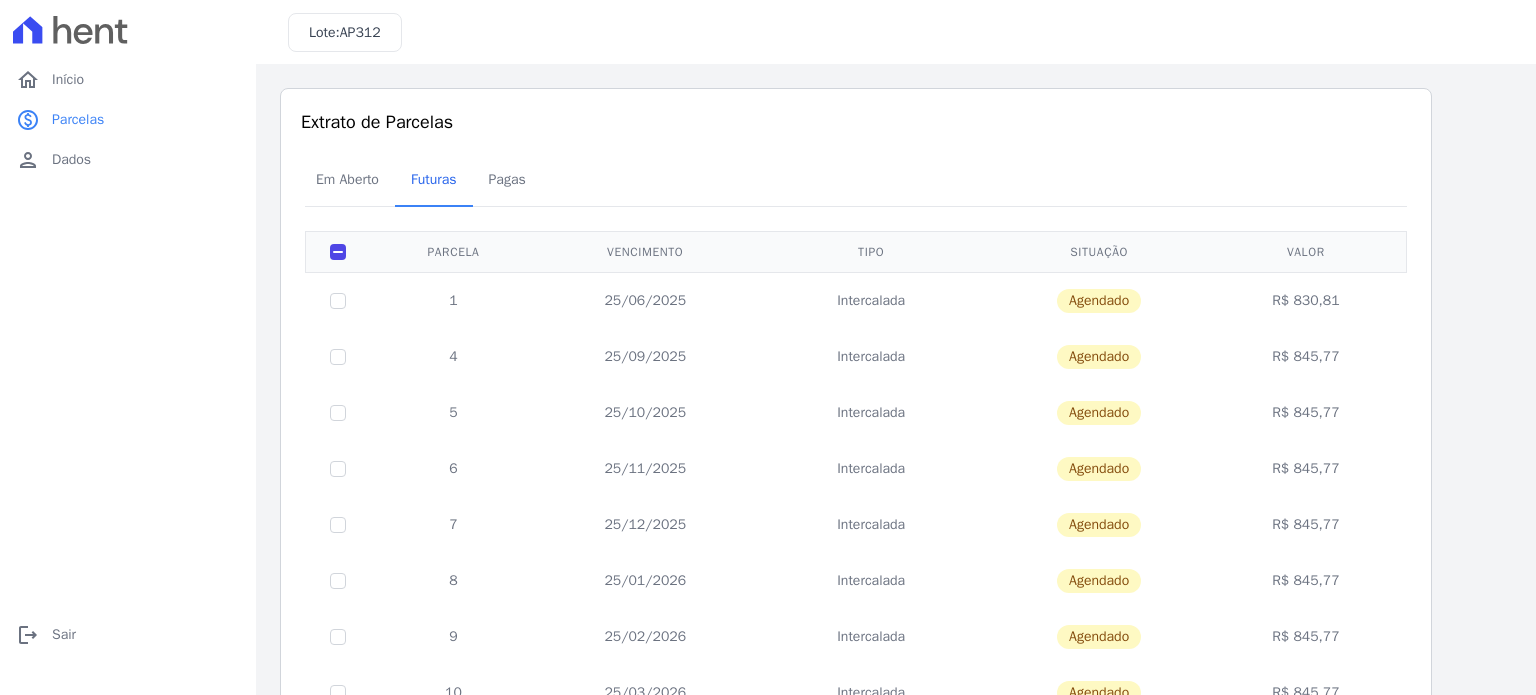 click at bounding box center [338, 300] 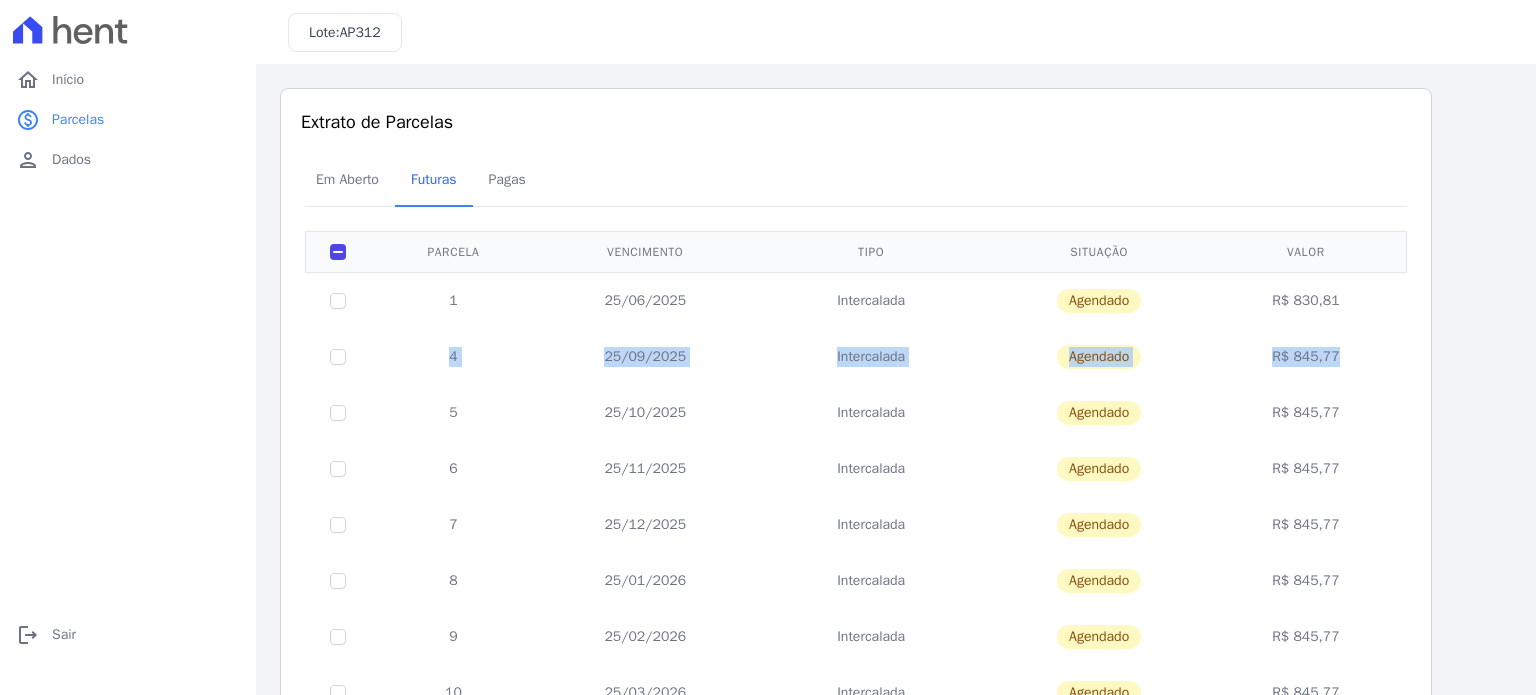 click at bounding box center [338, 413] 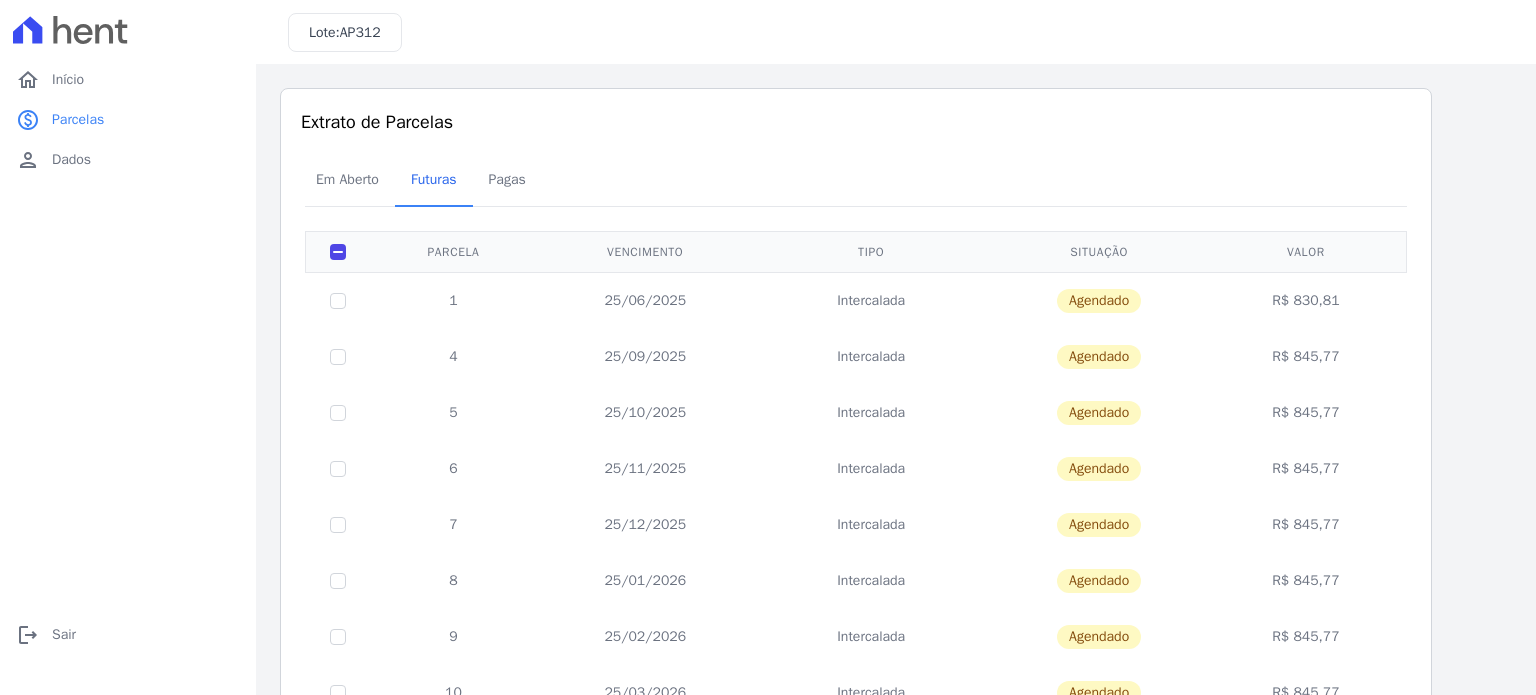 click at bounding box center (338, 413) 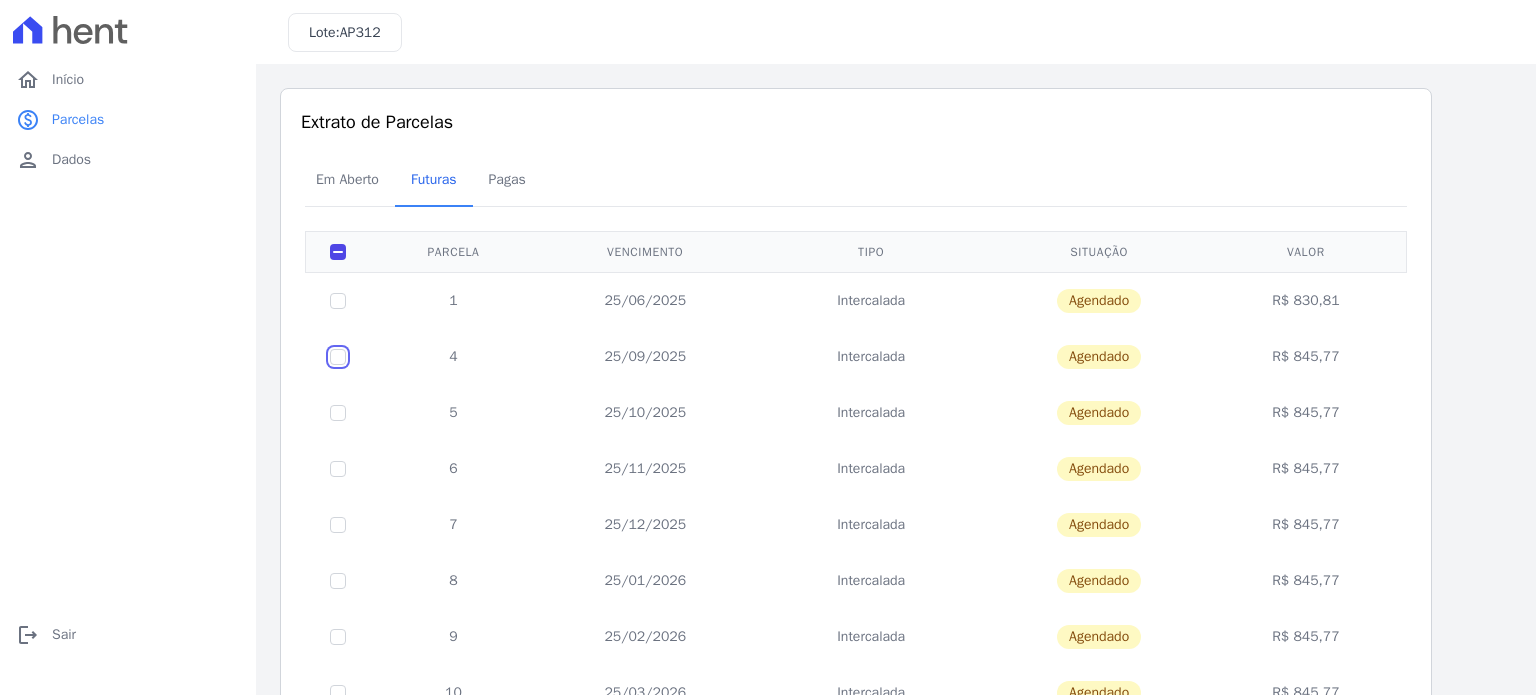 click at bounding box center [338, 301] 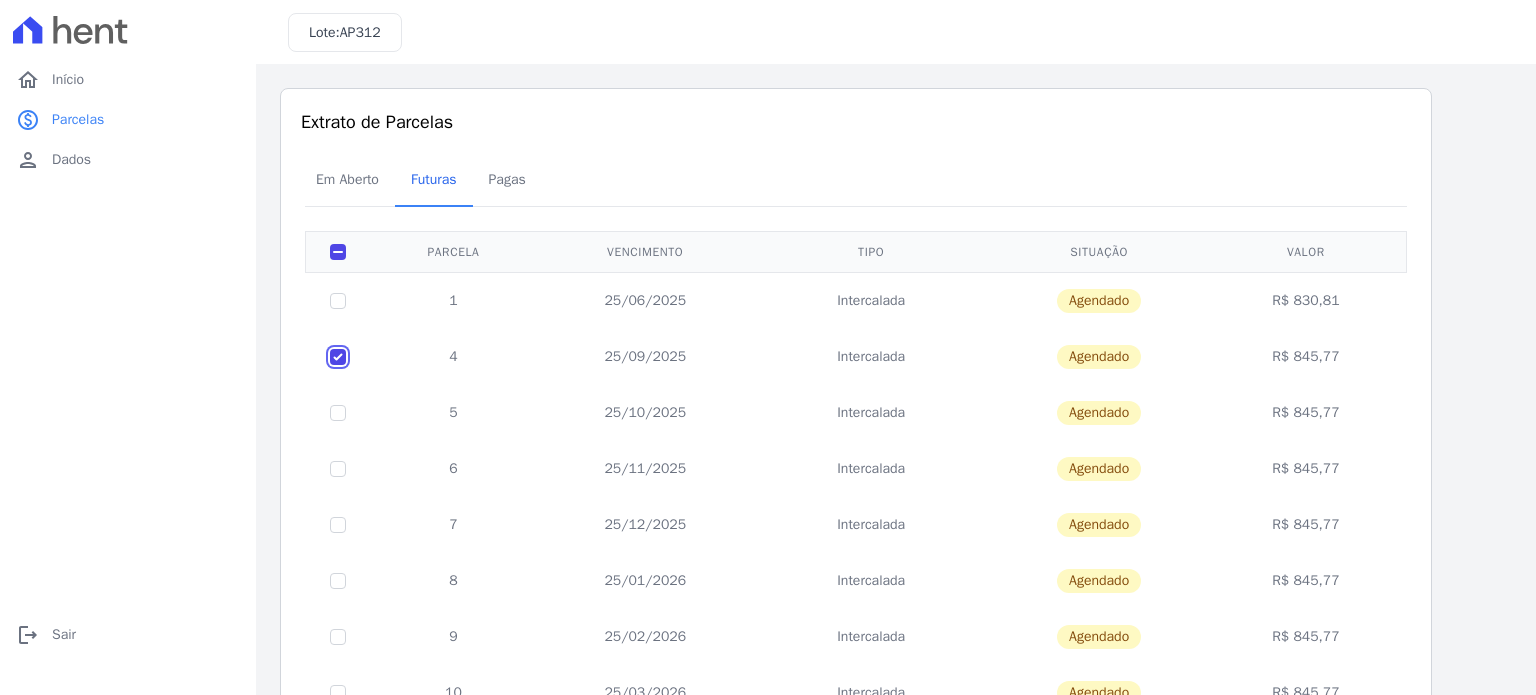 checkbox on "true" 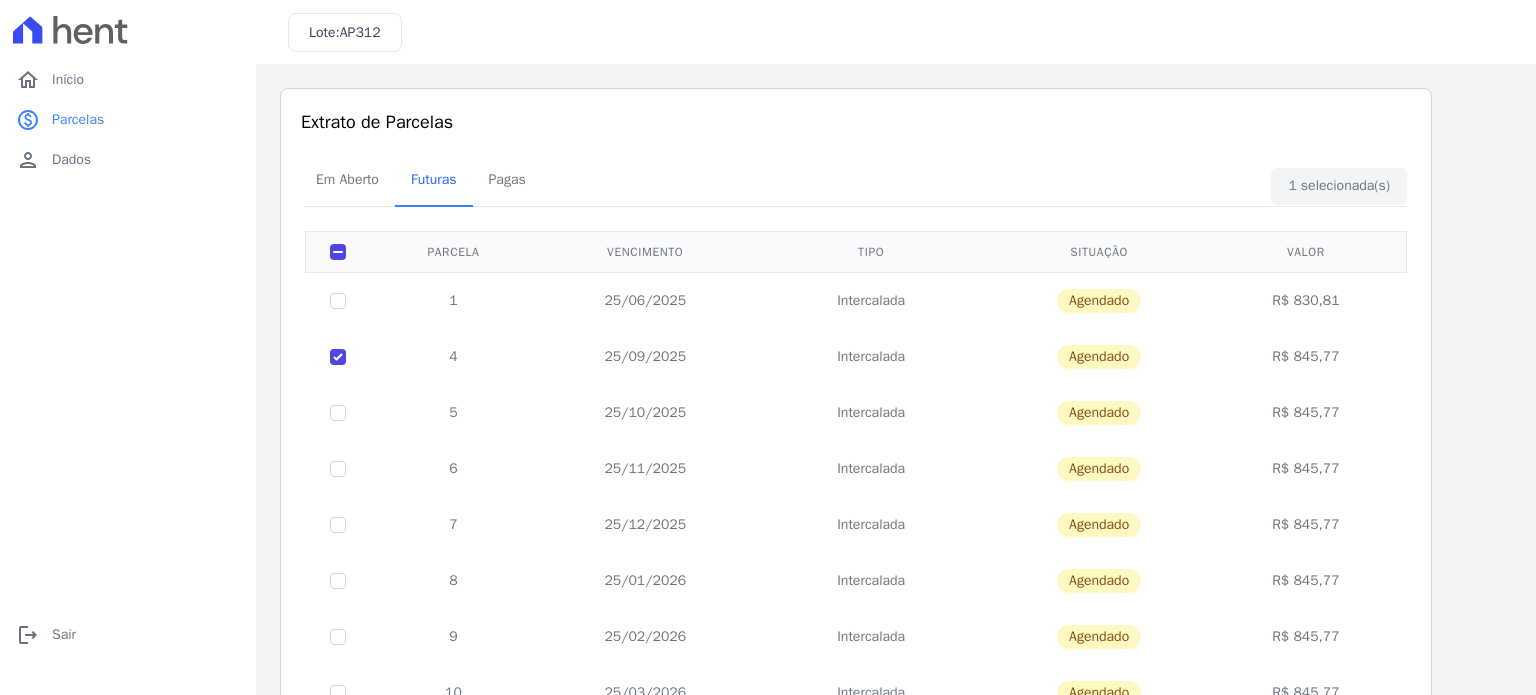 click at bounding box center (338, 413) 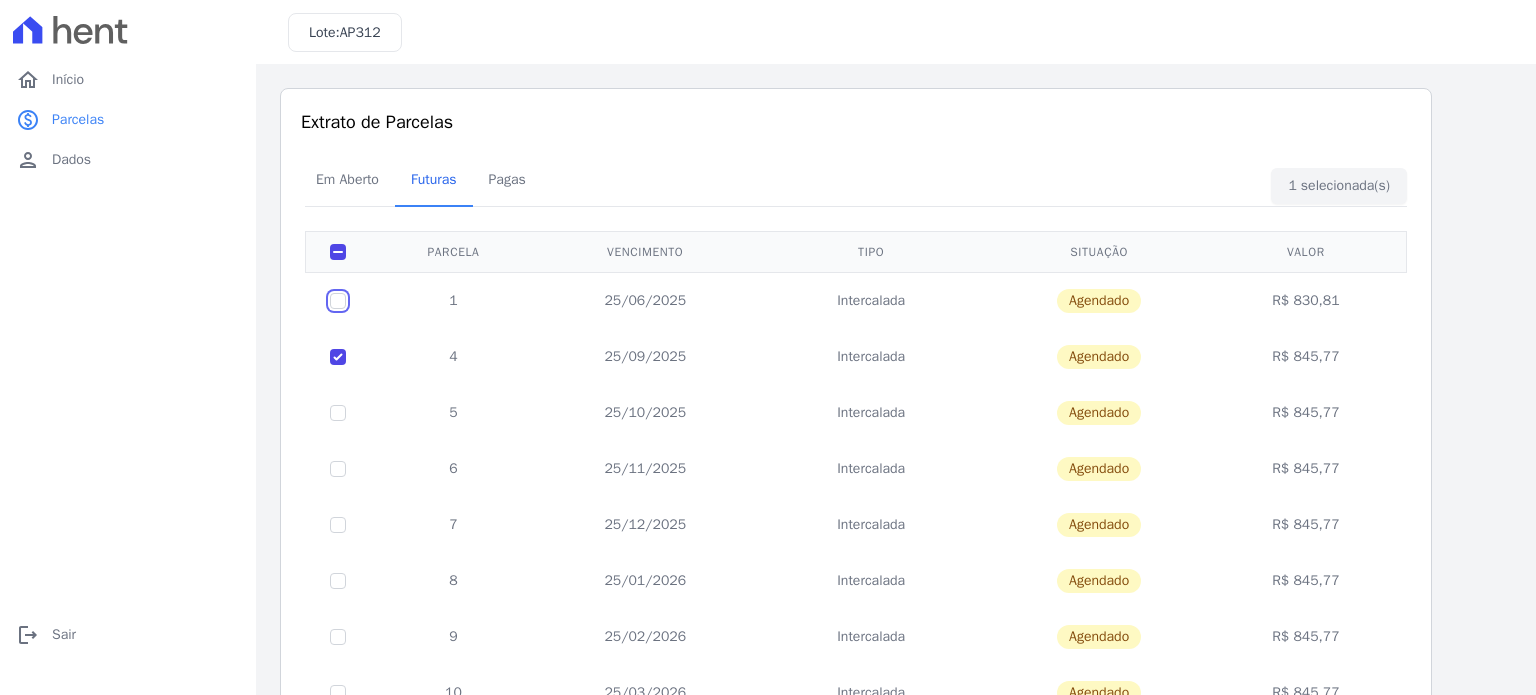 drag, startPoint x: 334, startPoint y: 296, endPoint x: 379, endPoint y: 269, distance: 52.478565 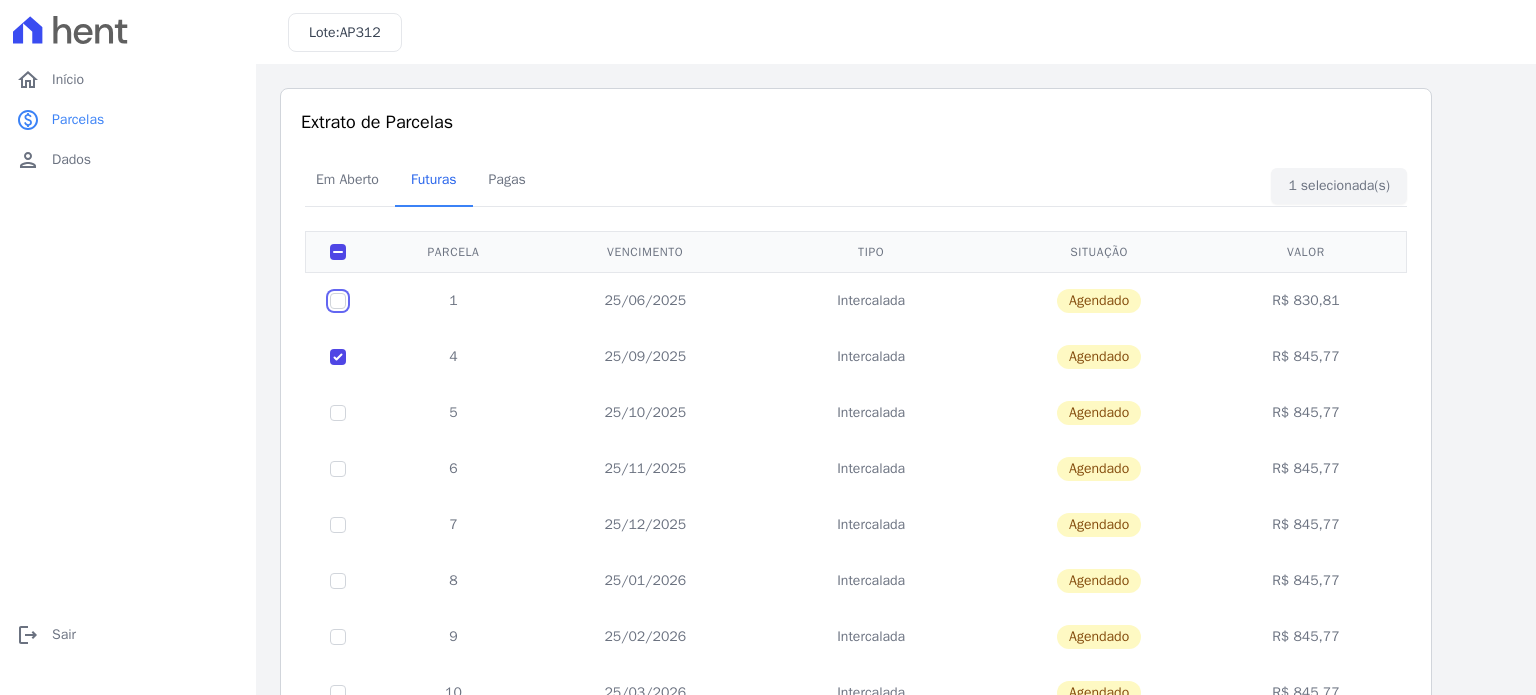 click at bounding box center [338, 301] 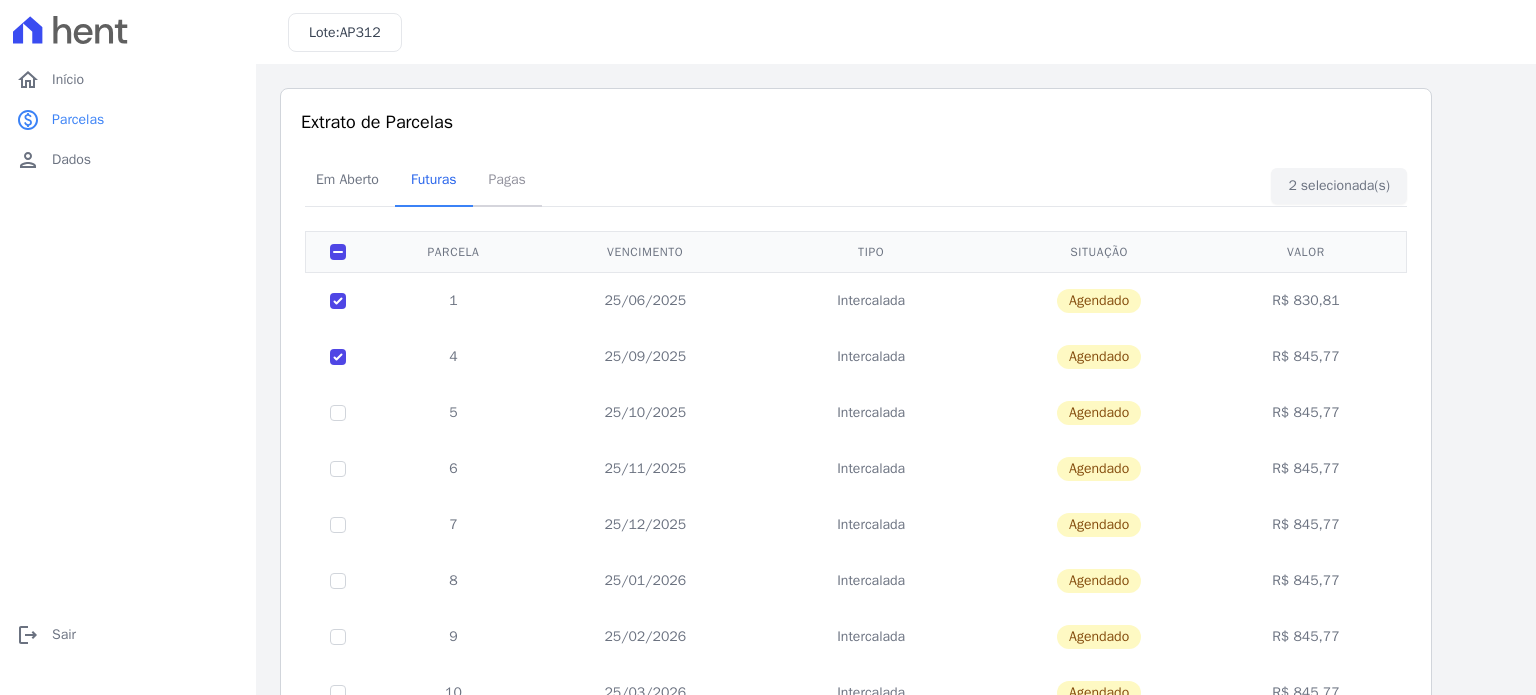 click on "Pagas" at bounding box center (507, 179) 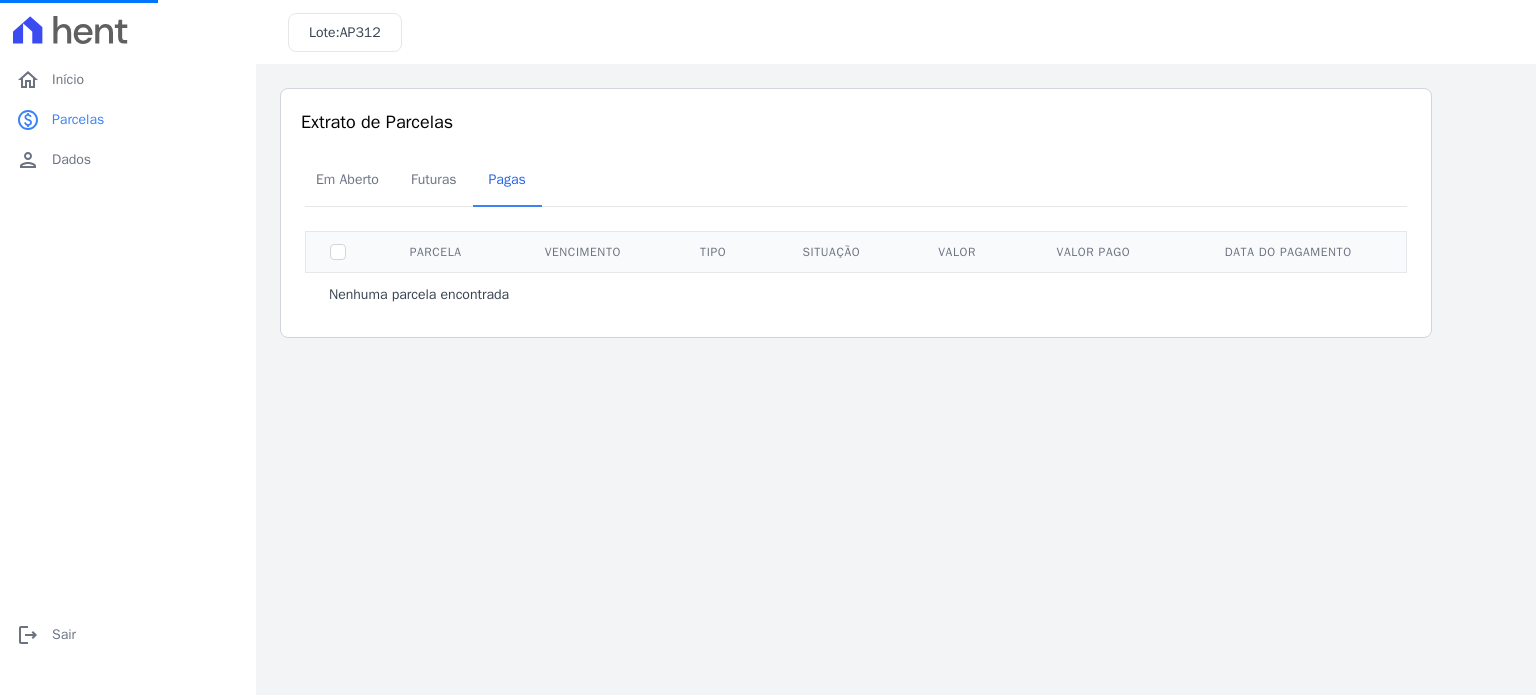 click on "Nenhuma parcela encontrada" at bounding box center [856, 295] 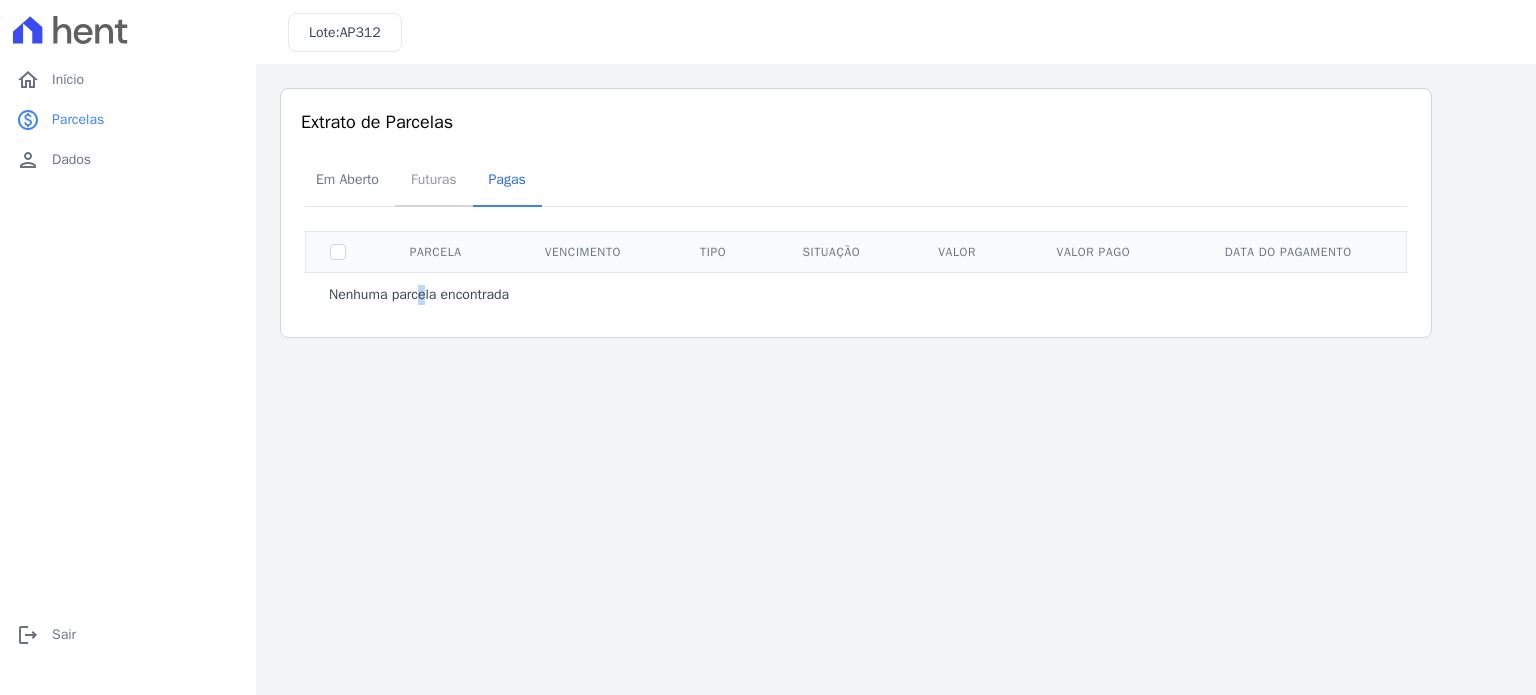 click on "Futuras" at bounding box center (434, 179) 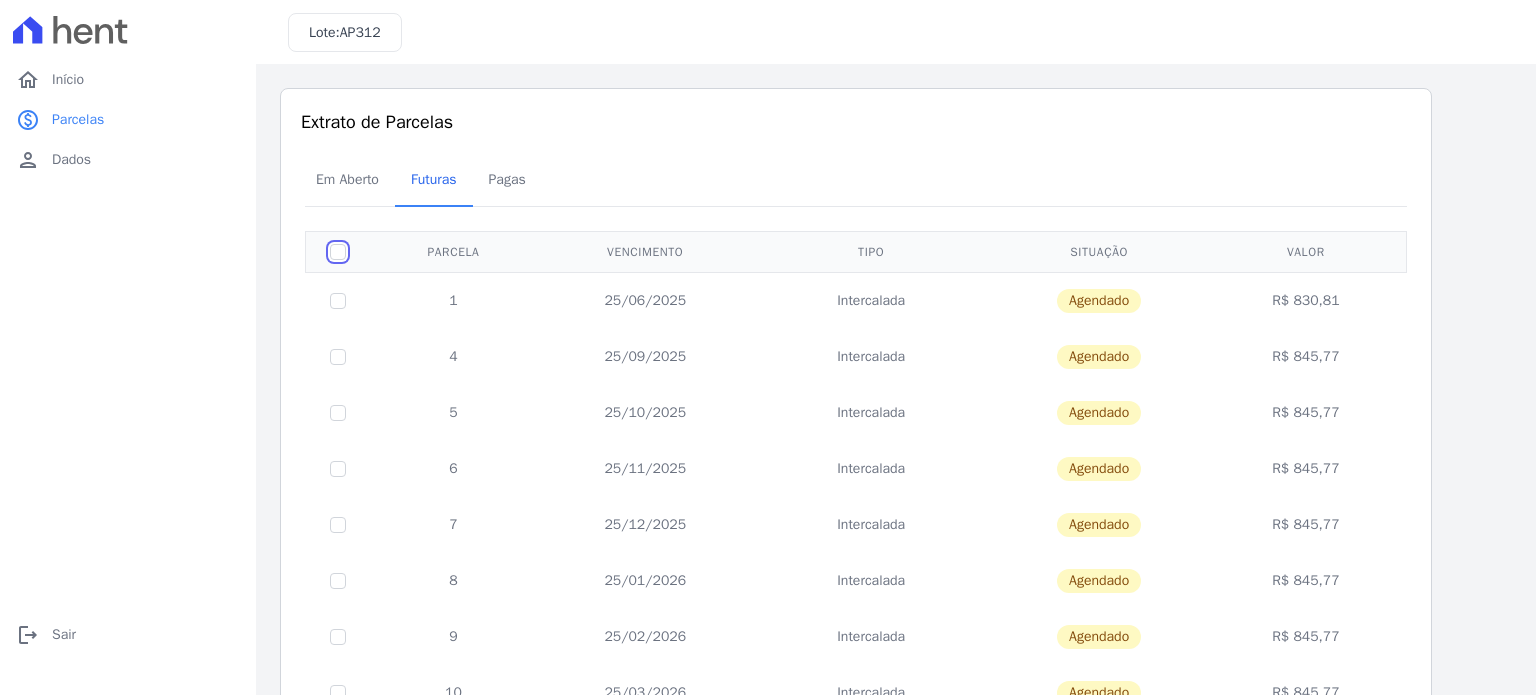 click at bounding box center [338, 252] 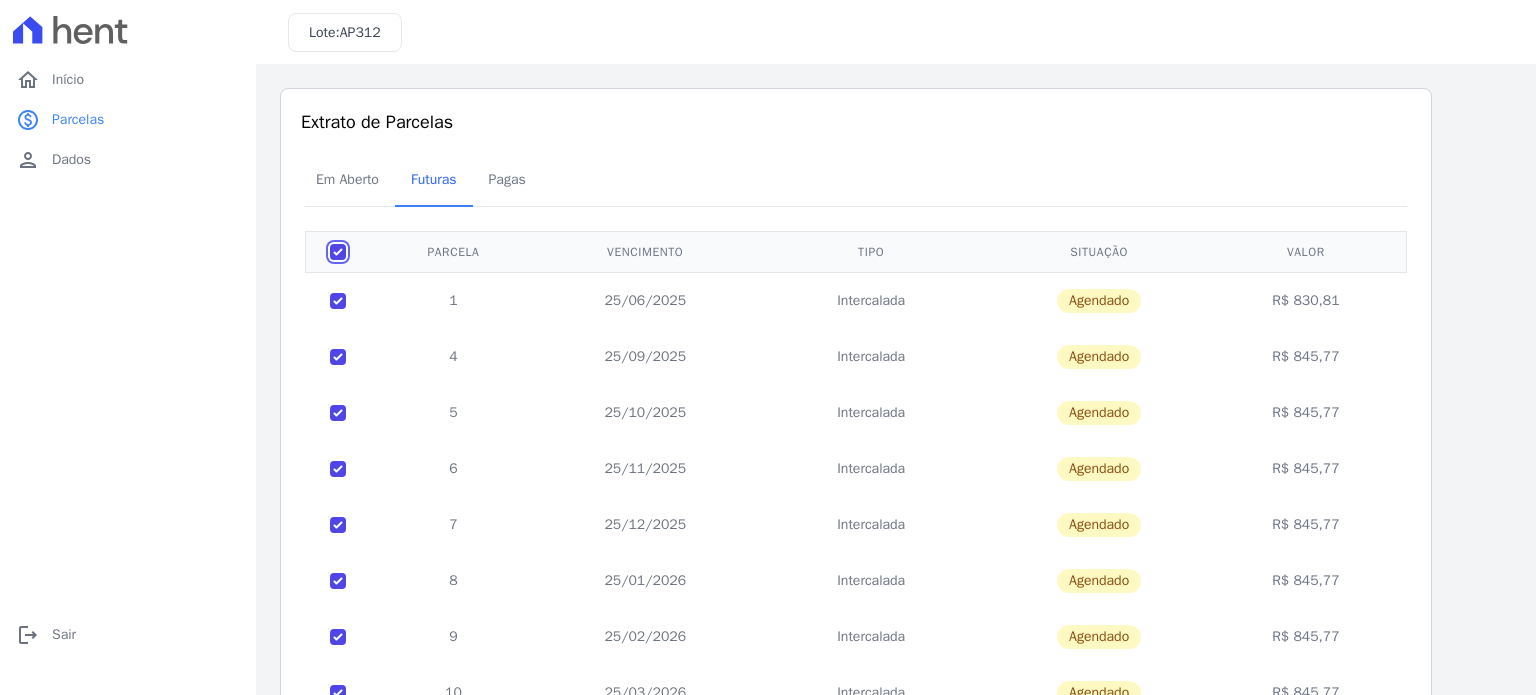 checkbox on "true" 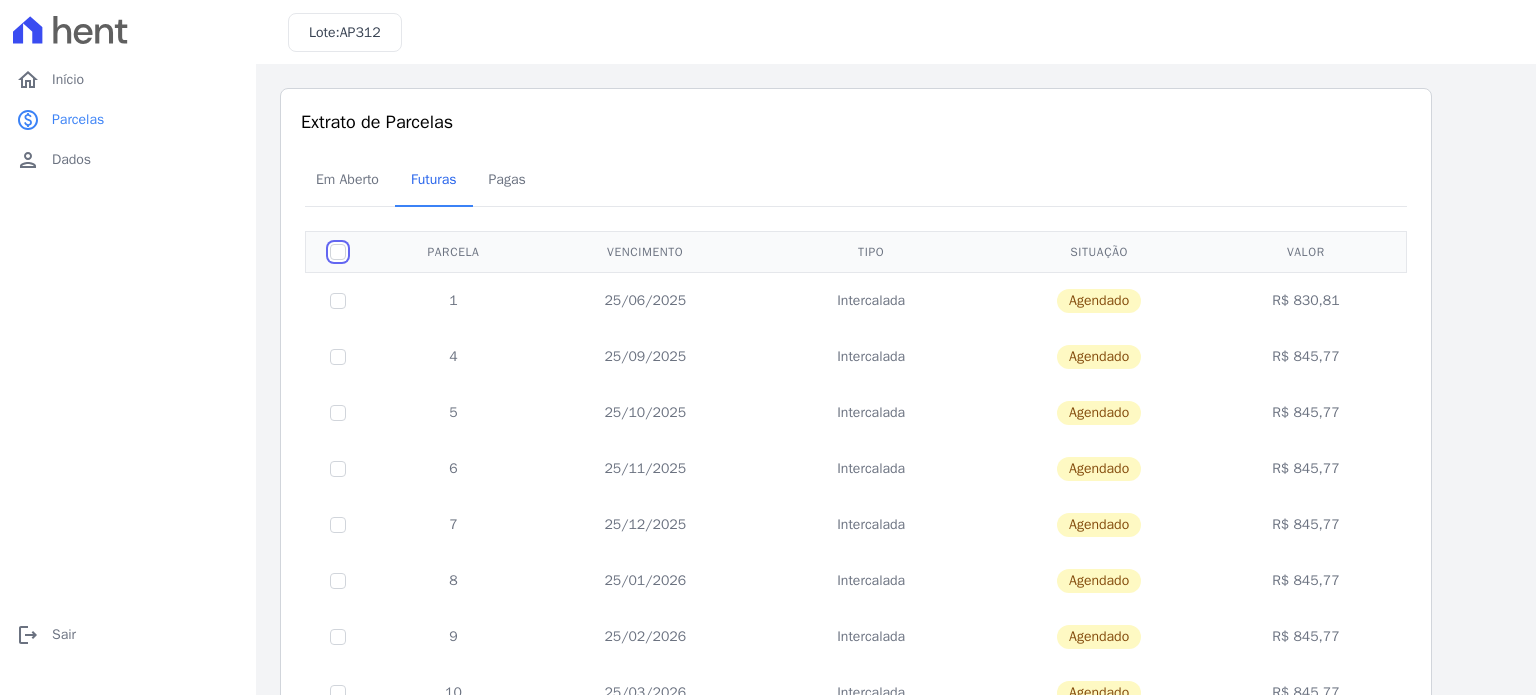 checkbox on "false" 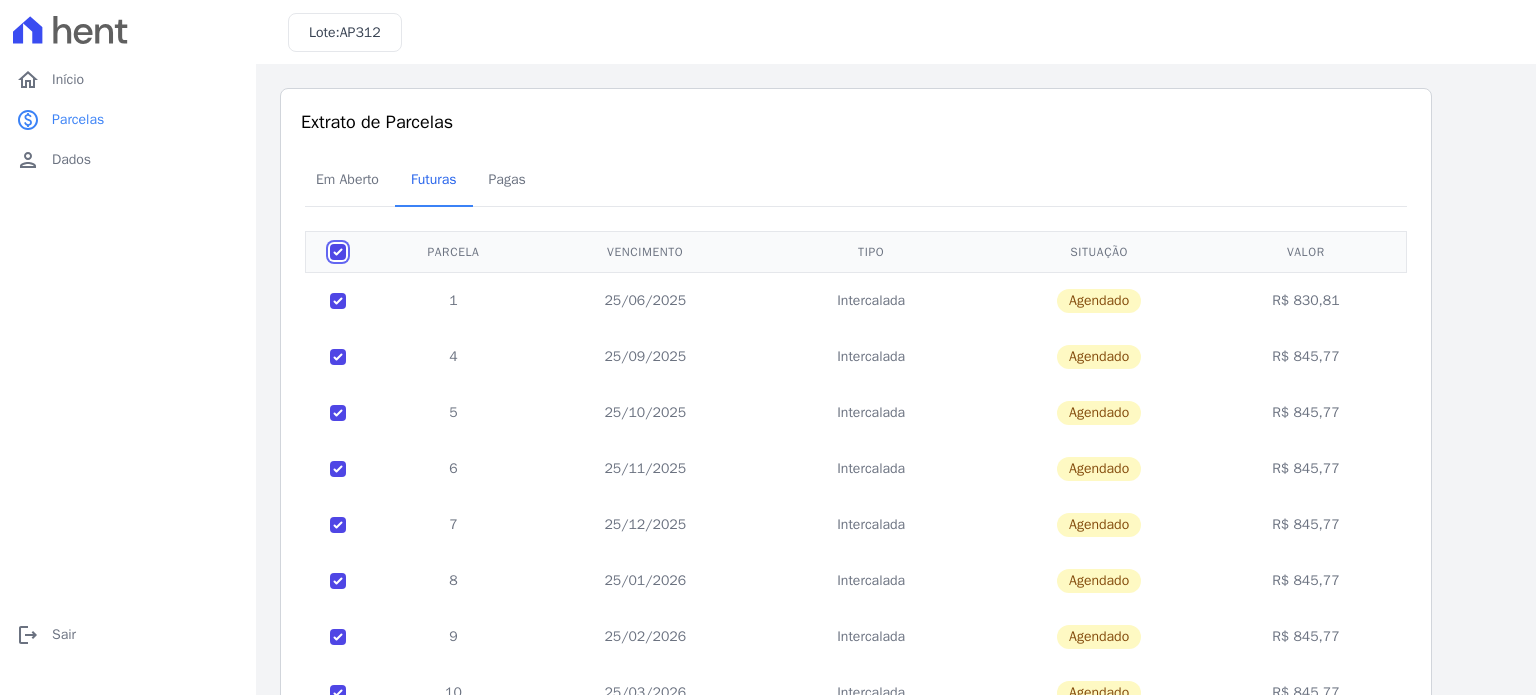 checkbox on "true" 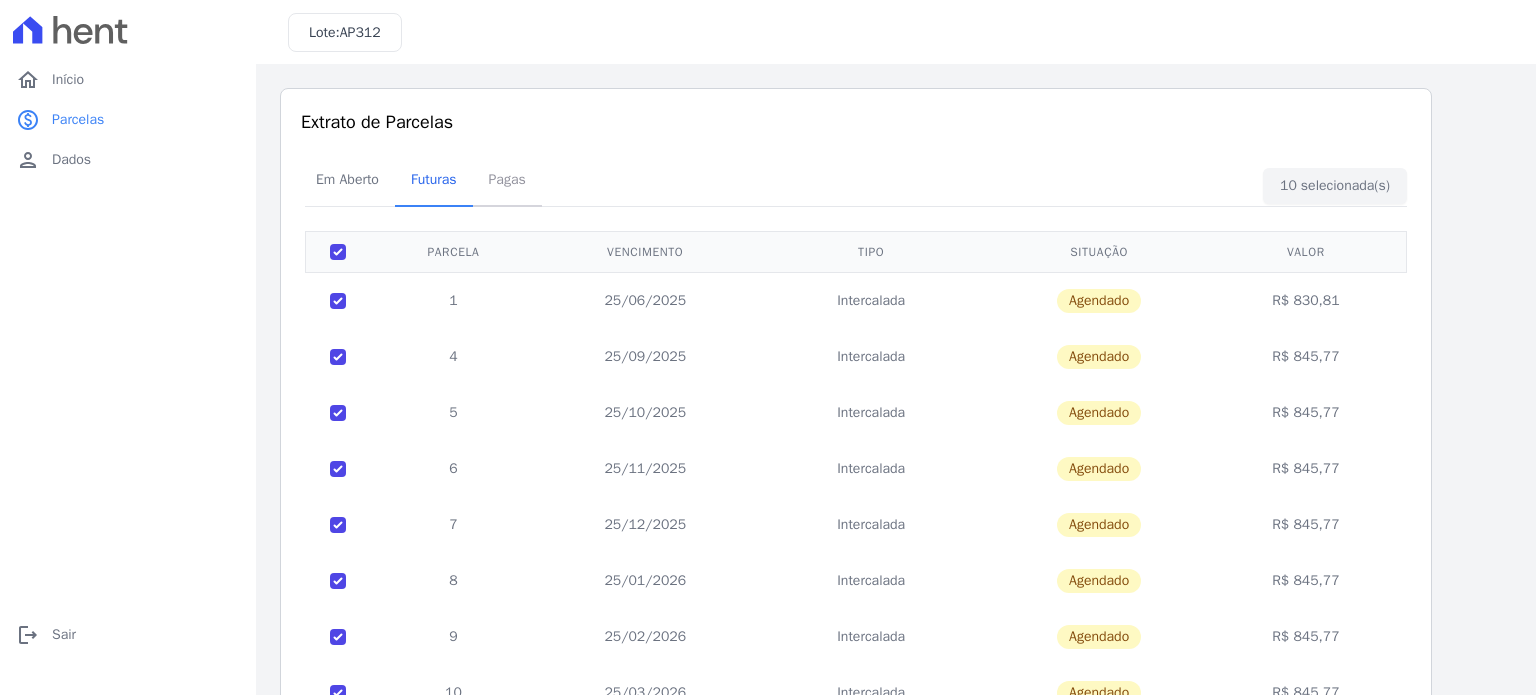click on "Pagas" at bounding box center (507, 179) 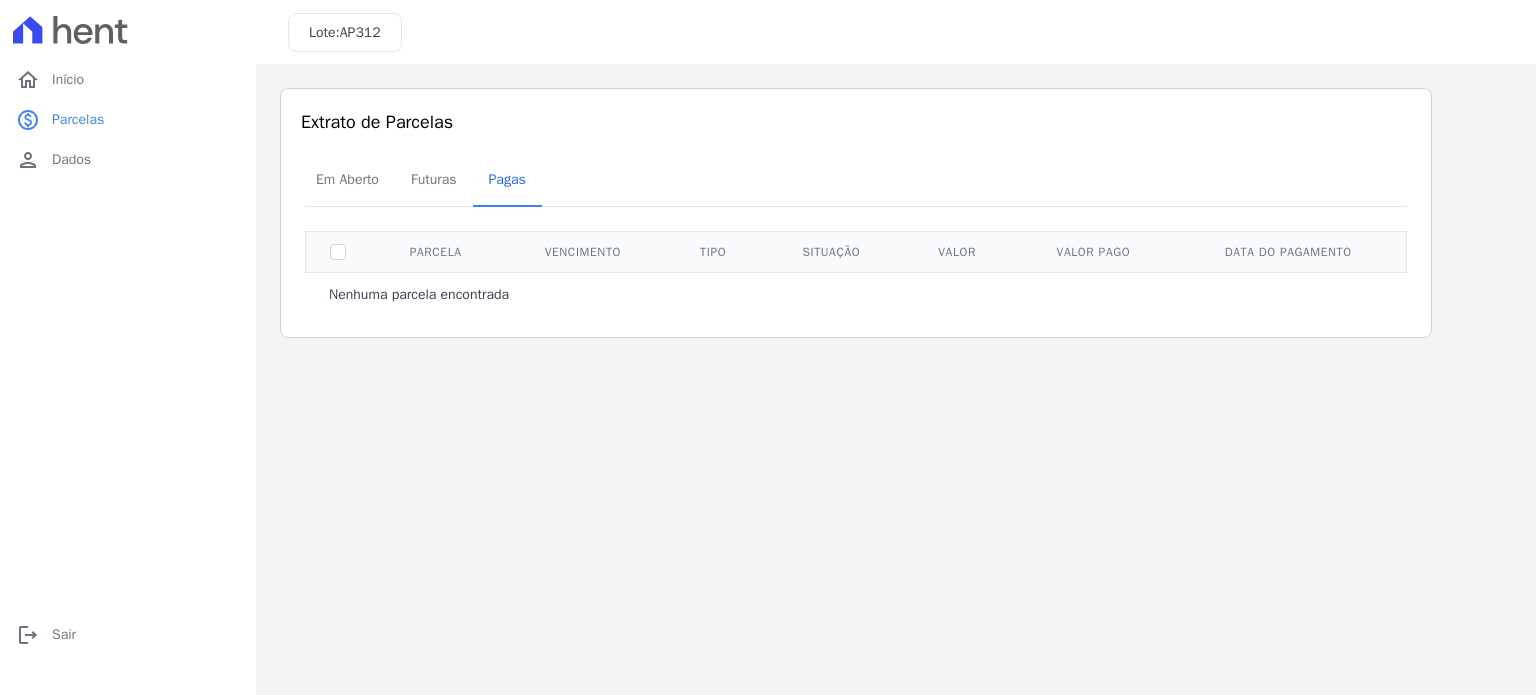 click on "Futuras" at bounding box center (434, 179) 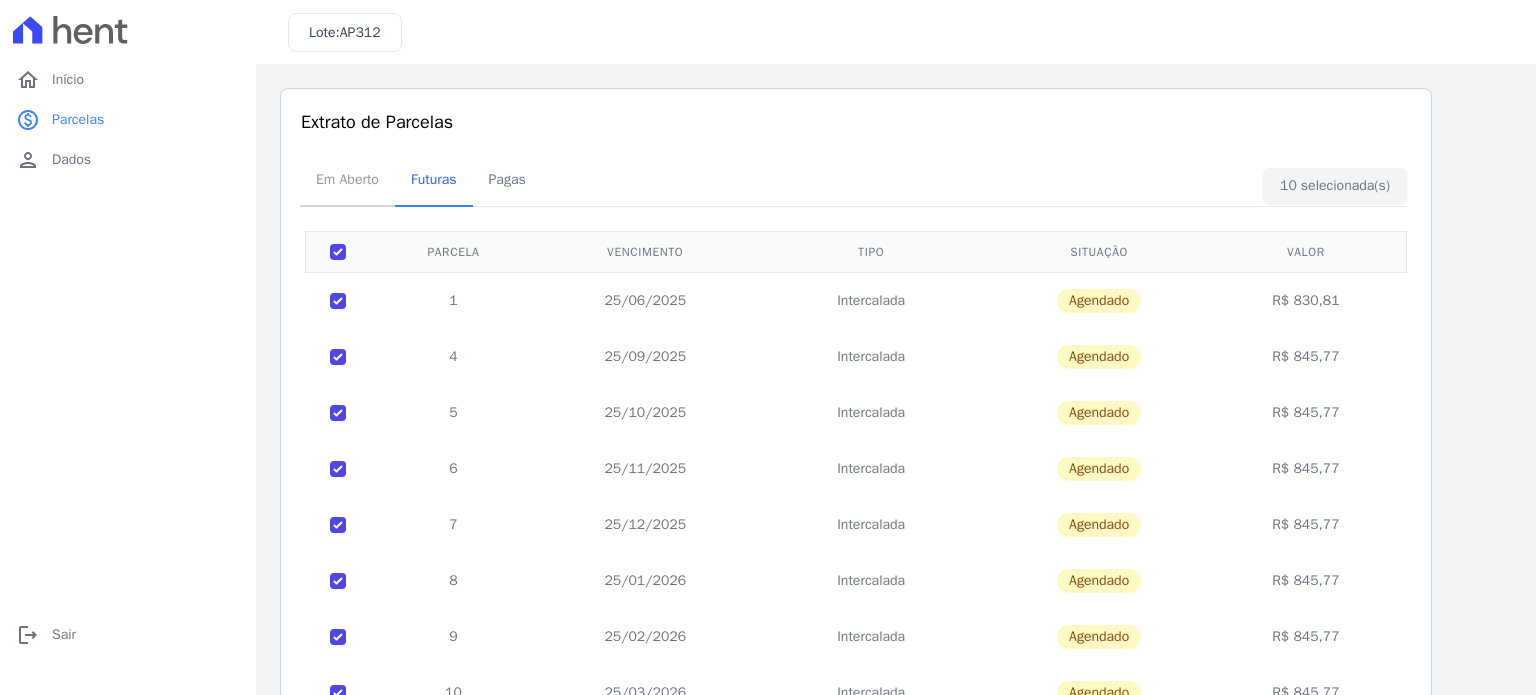 click on "Em Aberto" at bounding box center (347, 179) 